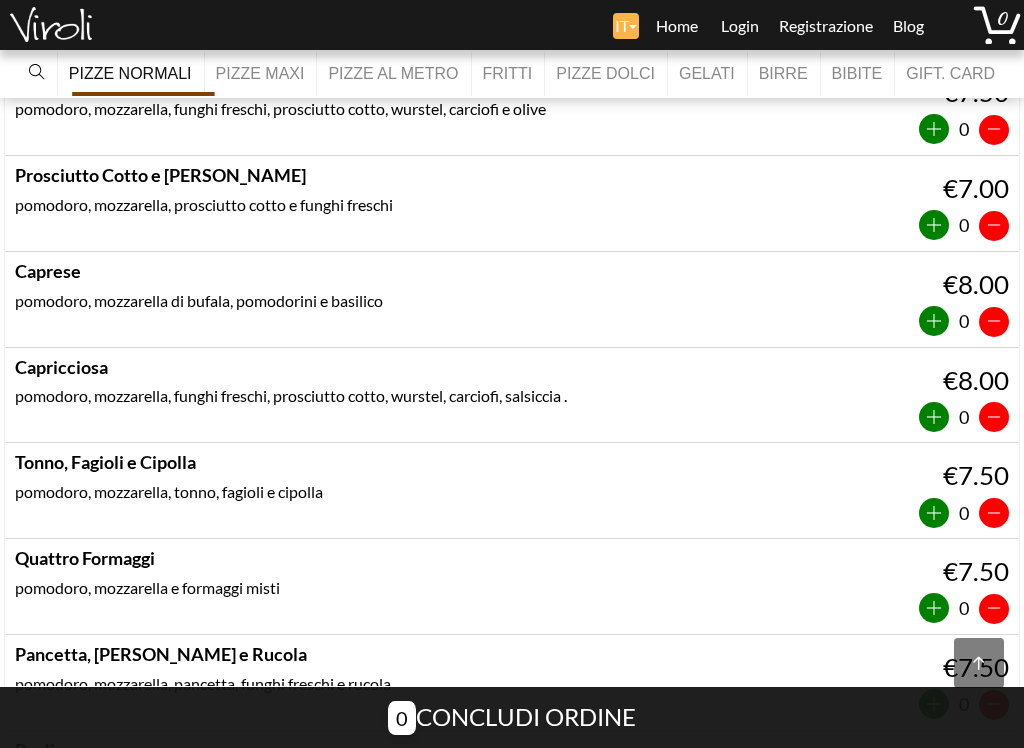 scroll, scrollTop: 1959, scrollLeft: 0, axis: vertical 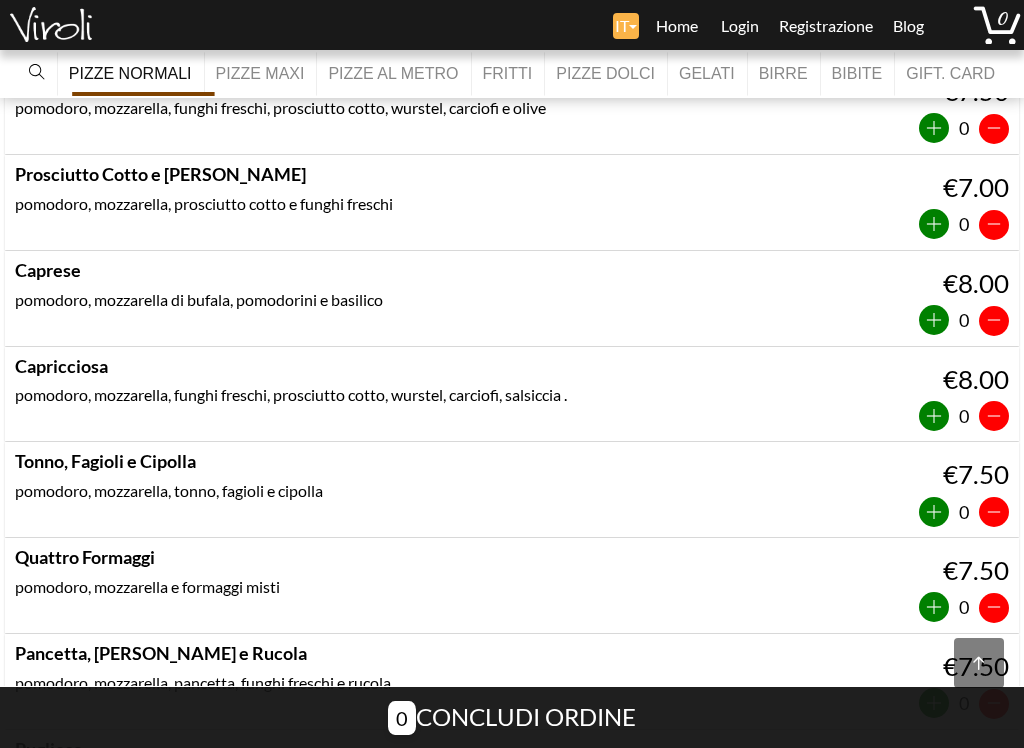 click at bounding box center (934, 416) 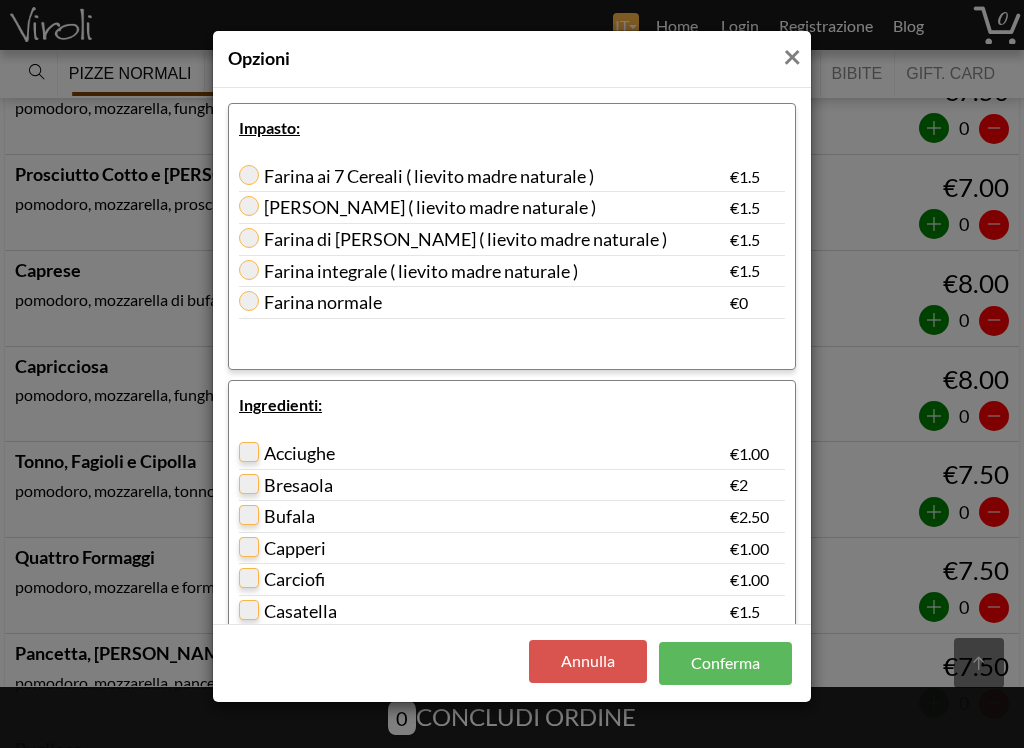 click at bounding box center (249, 270) 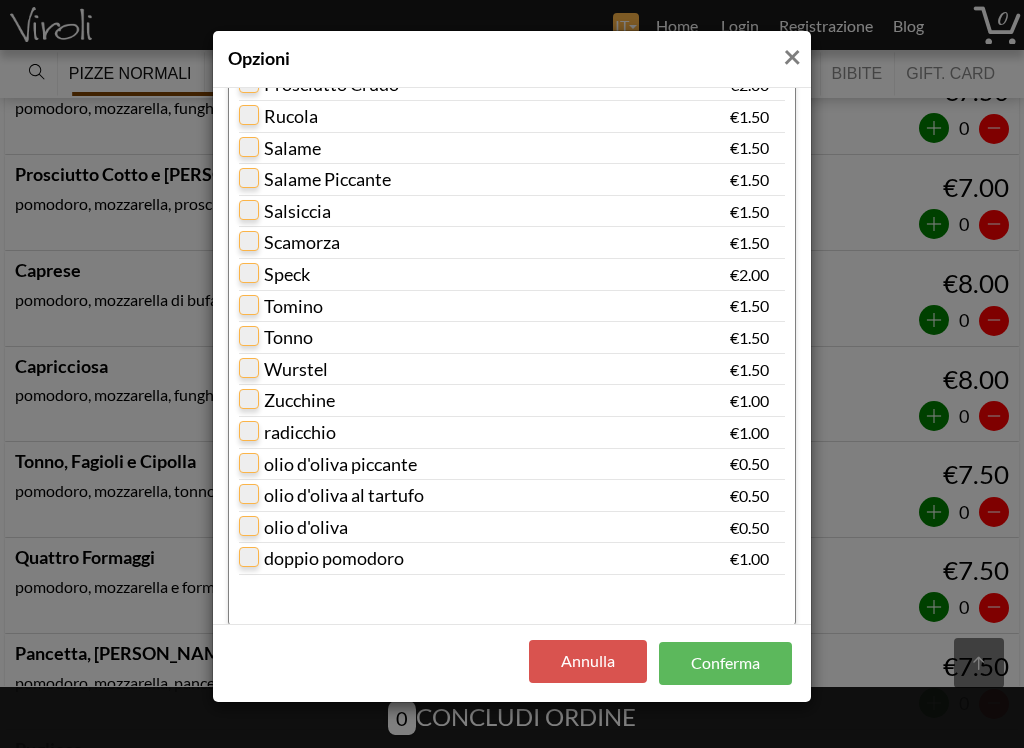 scroll, scrollTop: 1189, scrollLeft: 0, axis: vertical 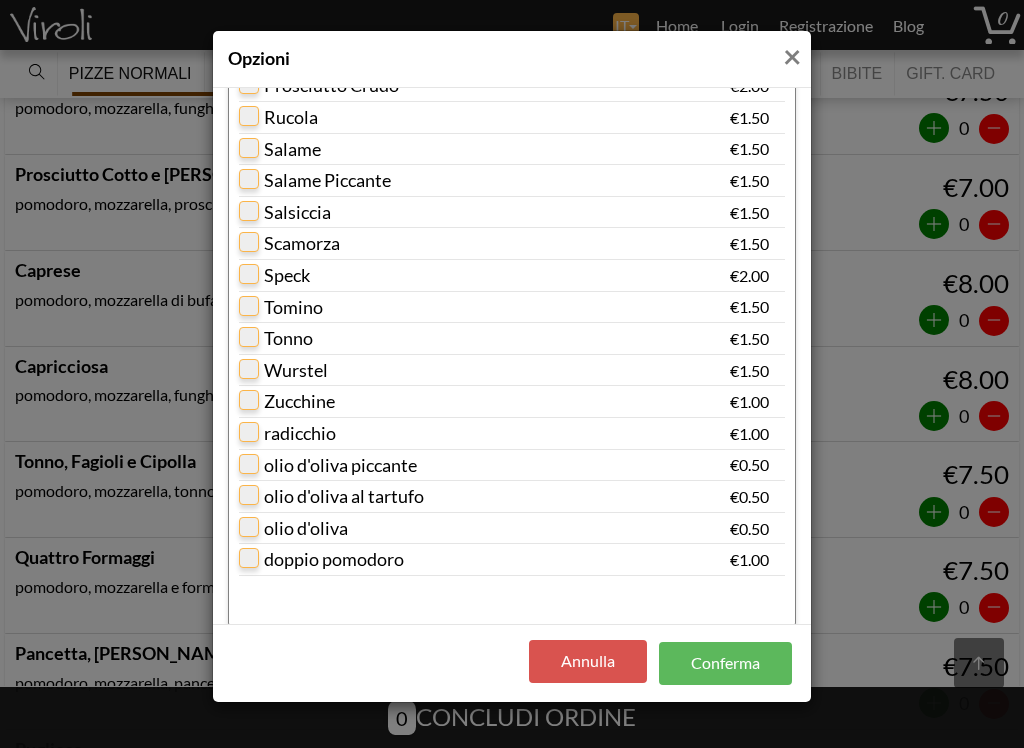 click on "×" at bounding box center [792, 56] 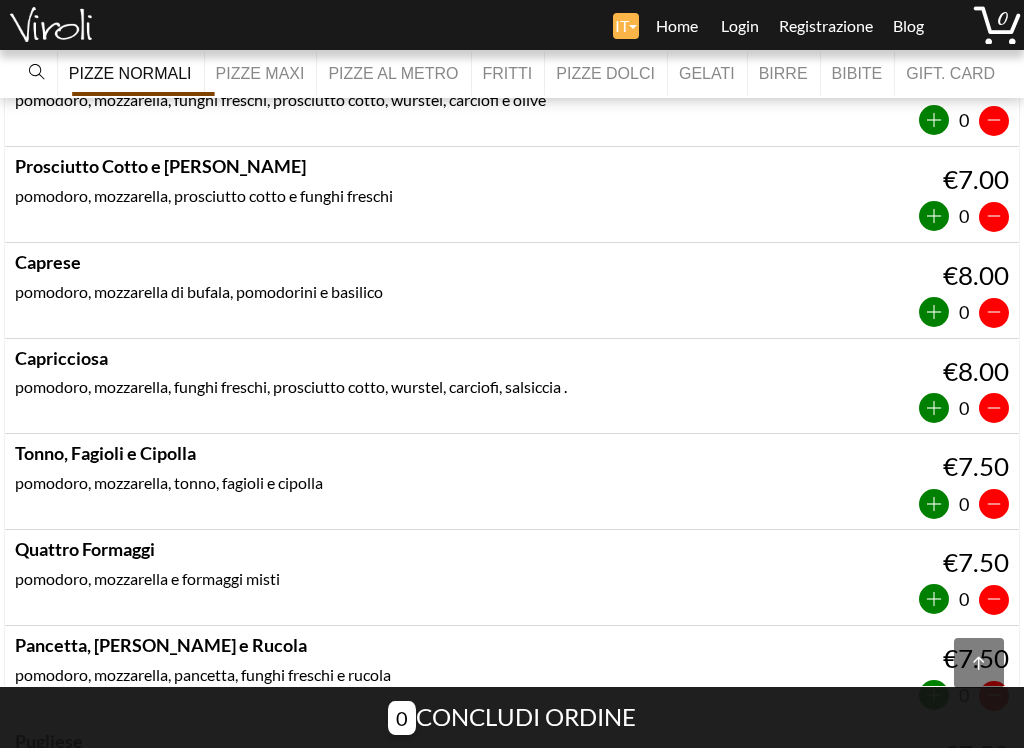 scroll, scrollTop: 1966, scrollLeft: 0, axis: vertical 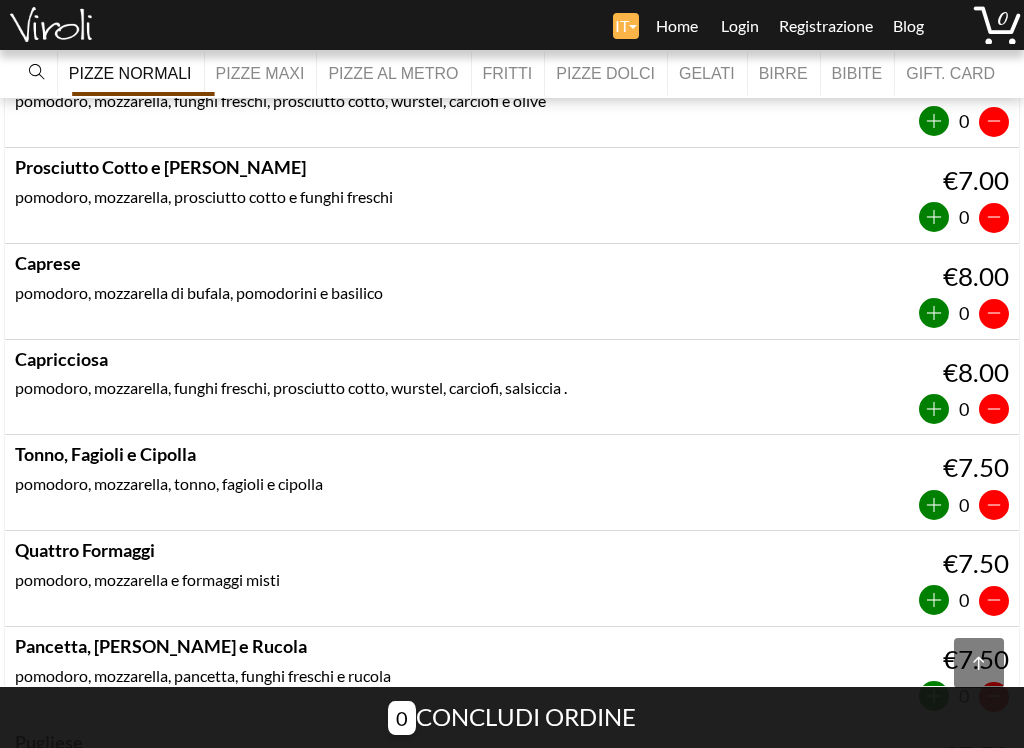 click at bounding box center [934, 409] 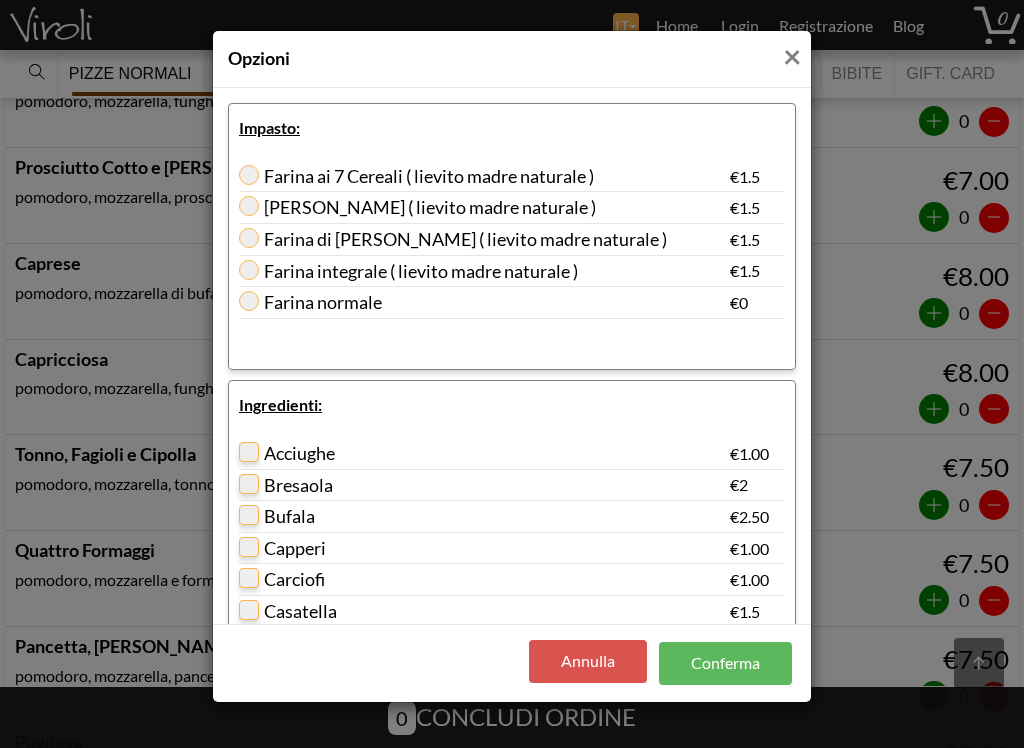 click on "Farina integrale  (  lievito madre naturale )" at bounding box center (408, 271) 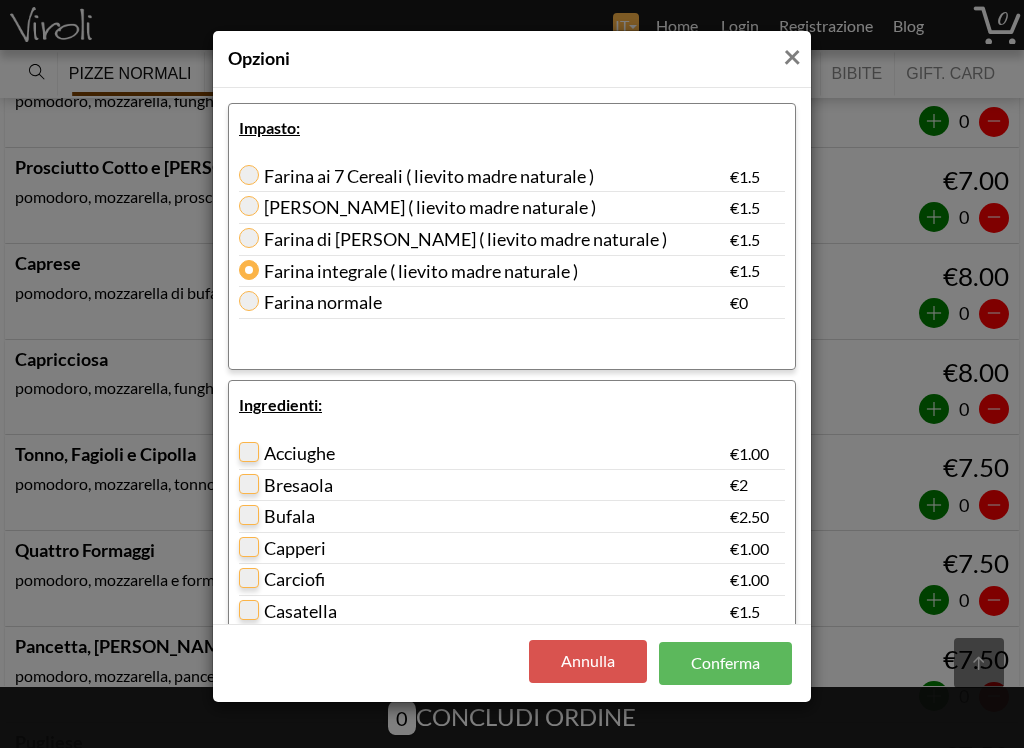 click on "Conferma" at bounding box center (725, 663) 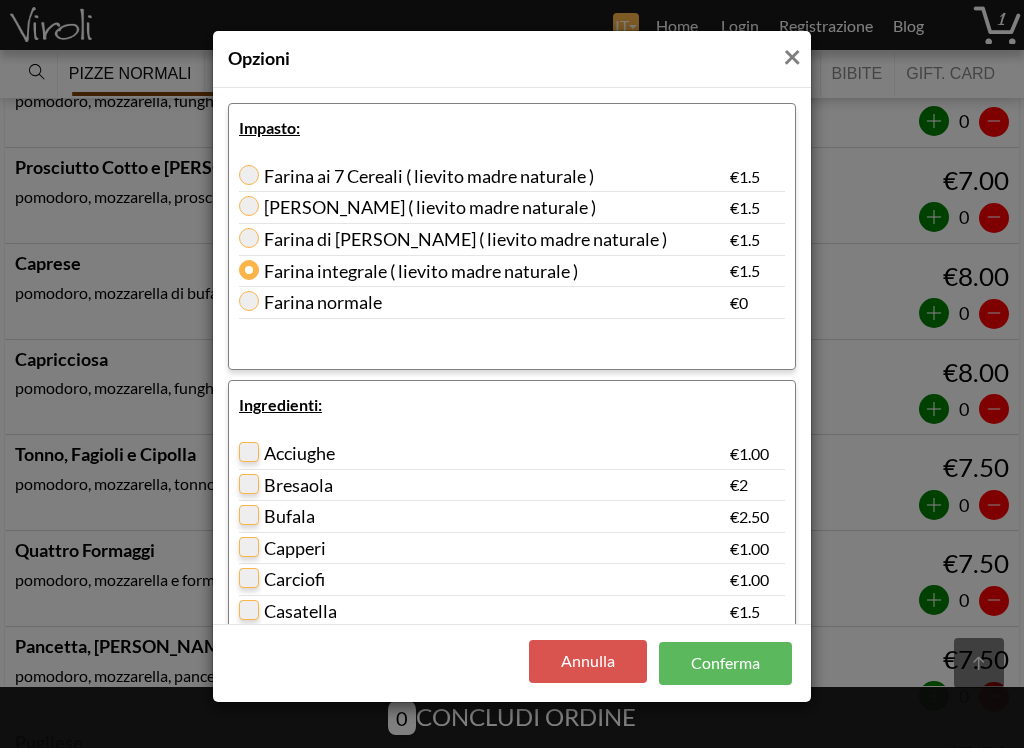 type on "1" 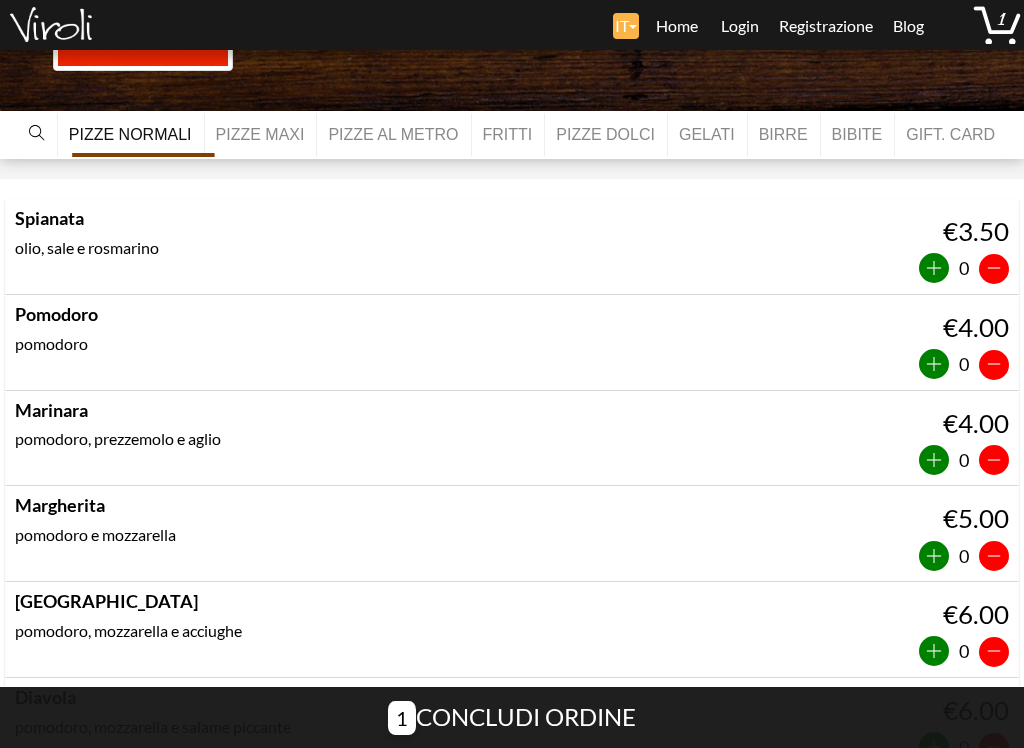 scroll, scrollTop: 185, scrollLeft: 0, axis: vertical 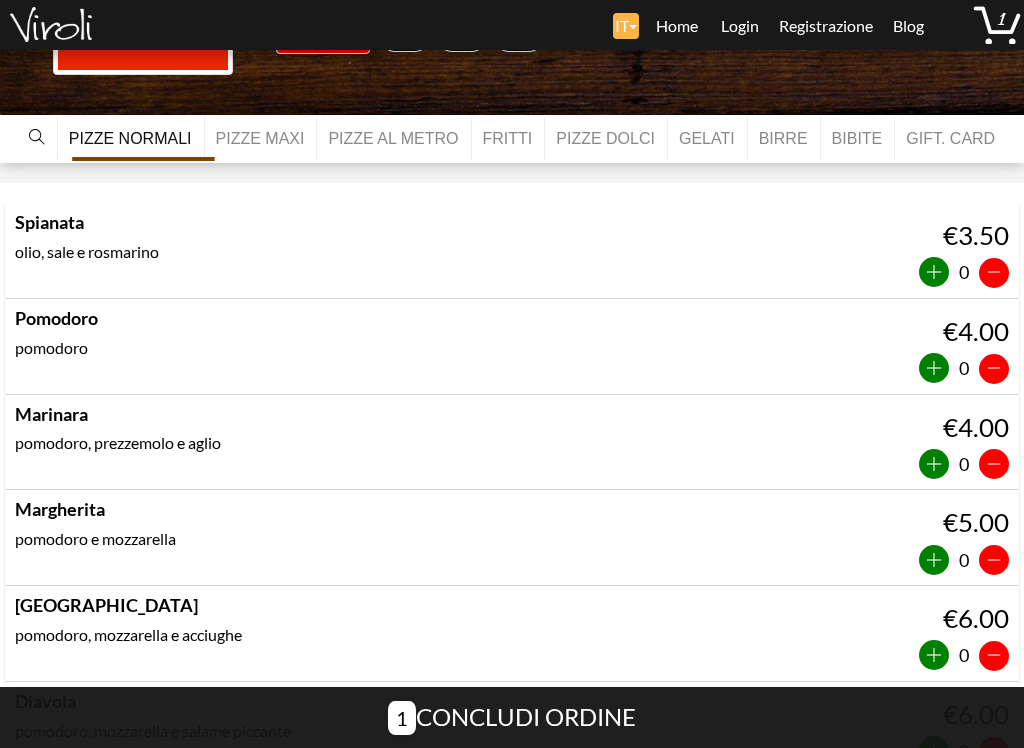 click at bounding box center (934, 368) 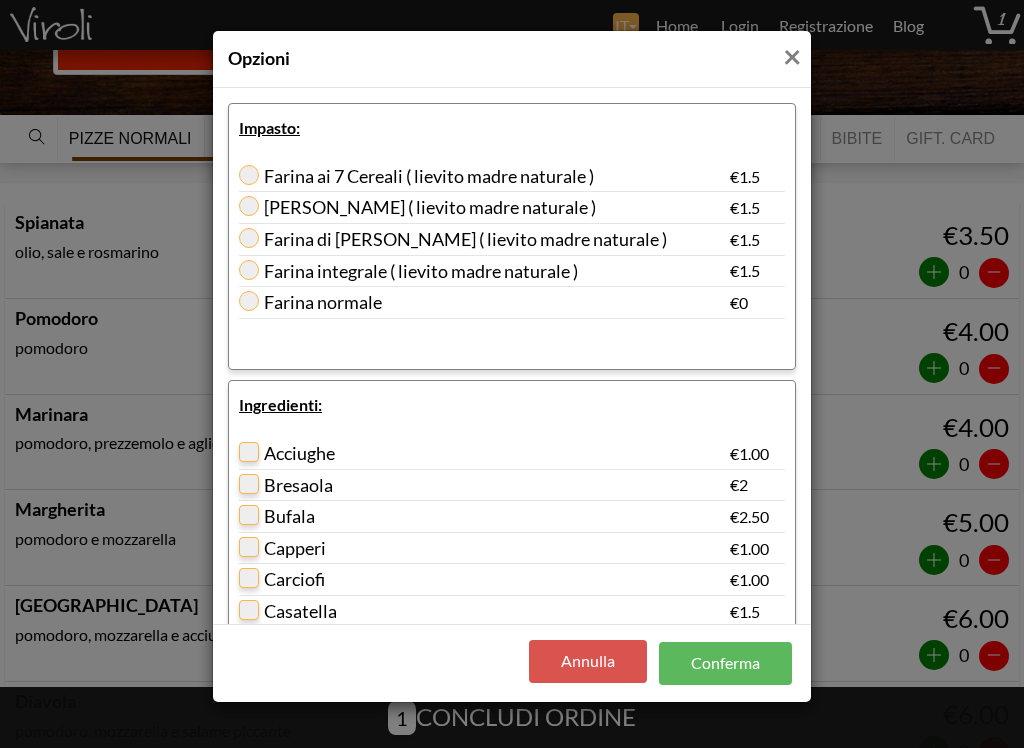 click on "Farina integrale  (  lievito madre naturale )" at bounding box center (408, 271) 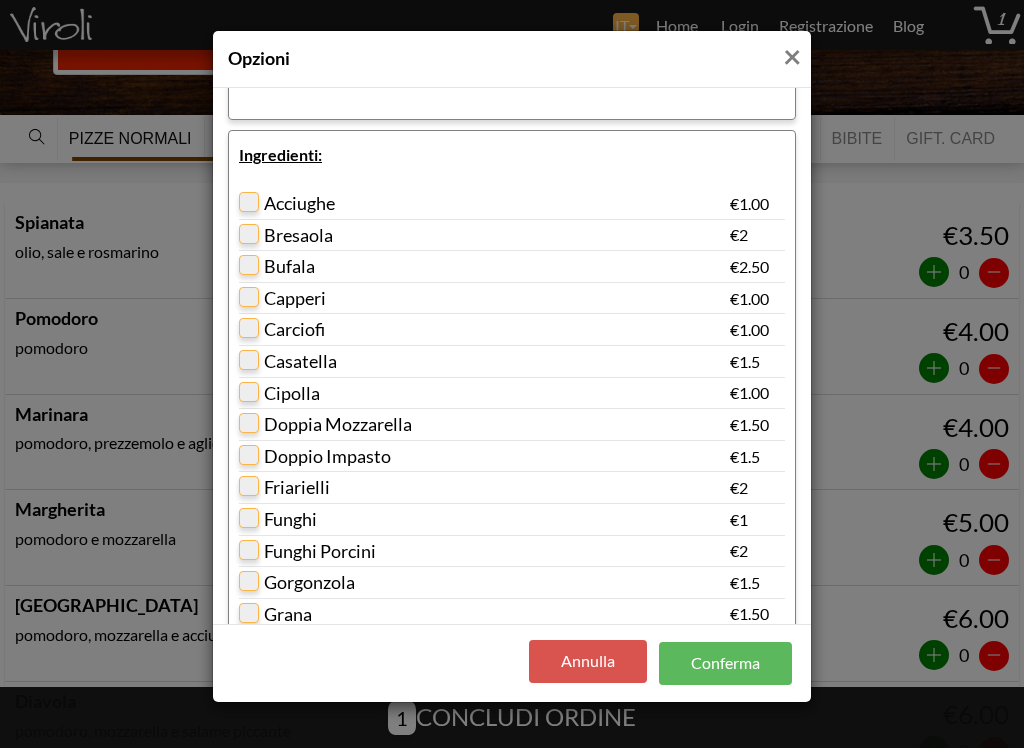 scroll, scrollTop: 249, scrollLeft: 0, axis: vertical 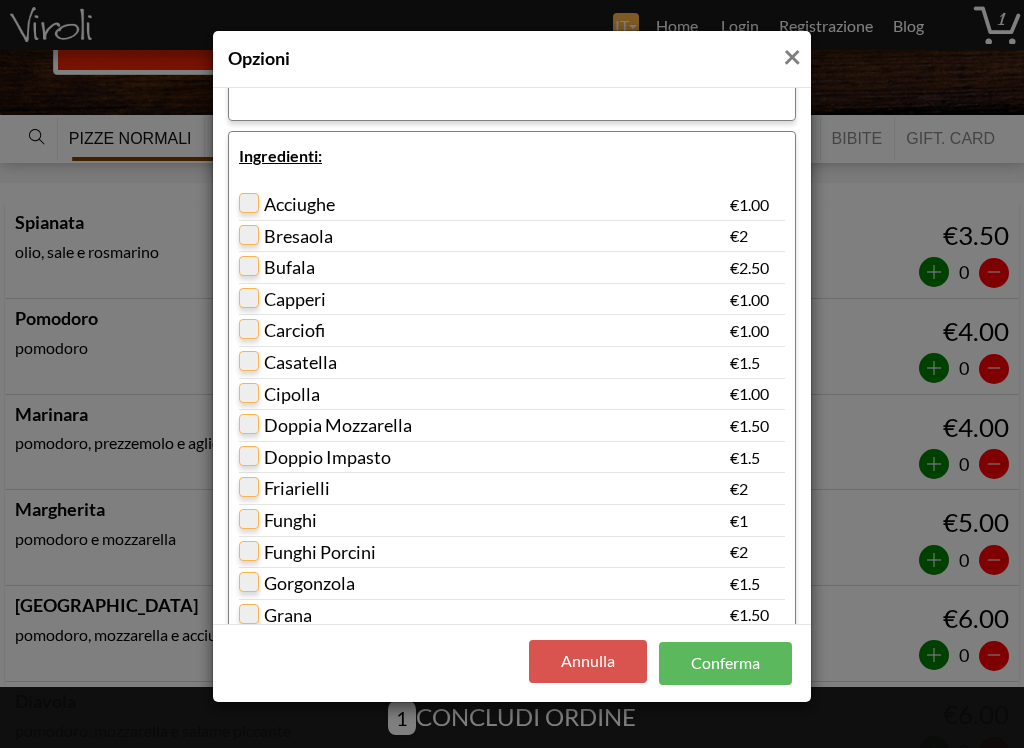 click at bounding box center (249, 519) 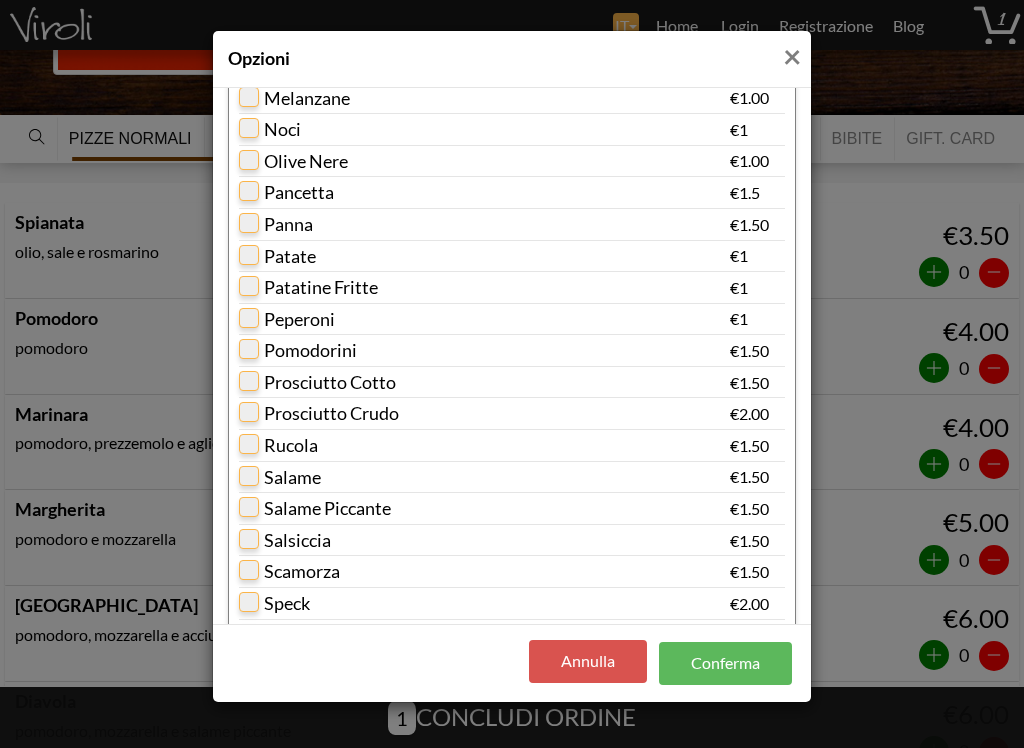 scroll, scrollTop: 862, scrollLeft: 0, axis: vertical 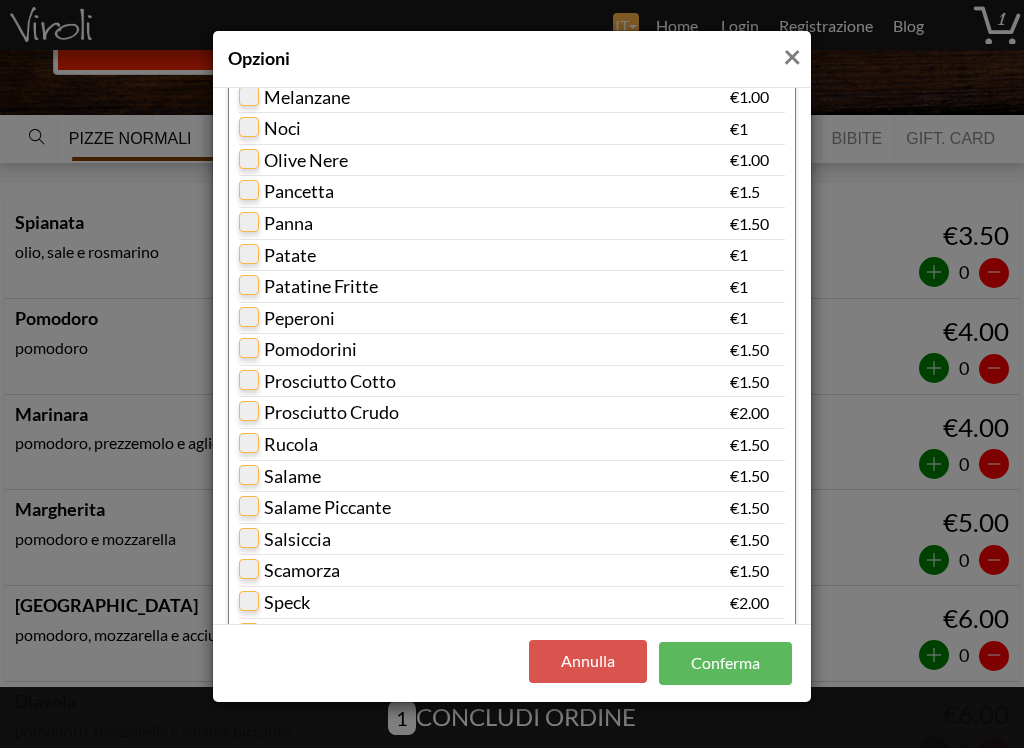 click on "Prosciutto Cotto" at bounding box center [402, 376] 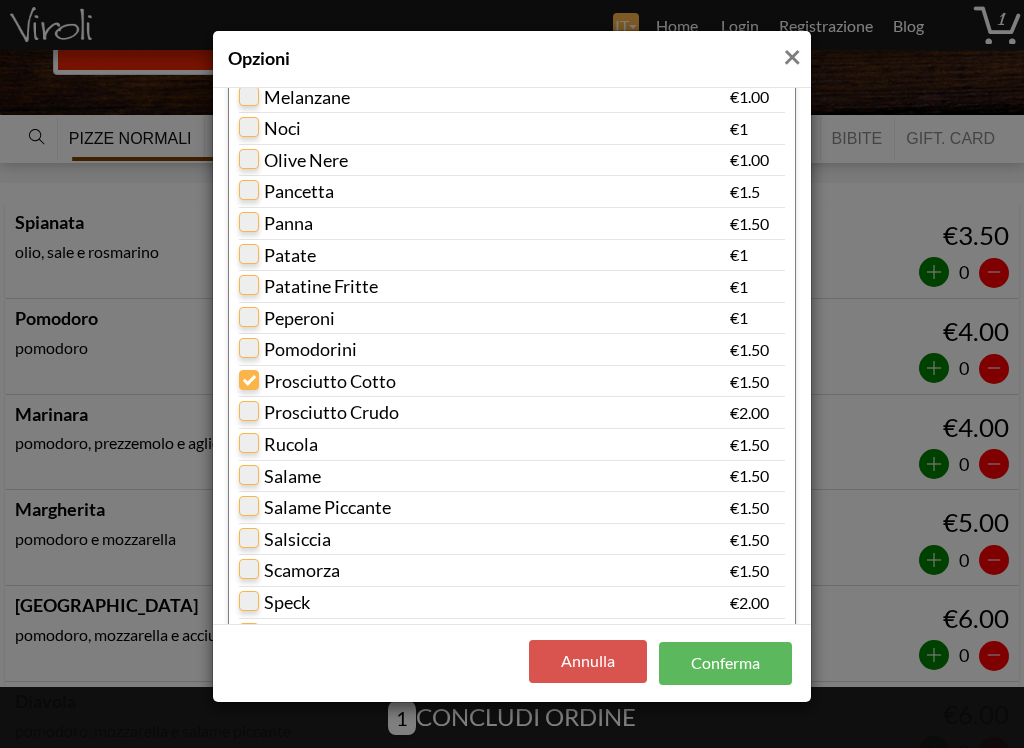 click on "Salsiccia" at bounding box center (285, 539) 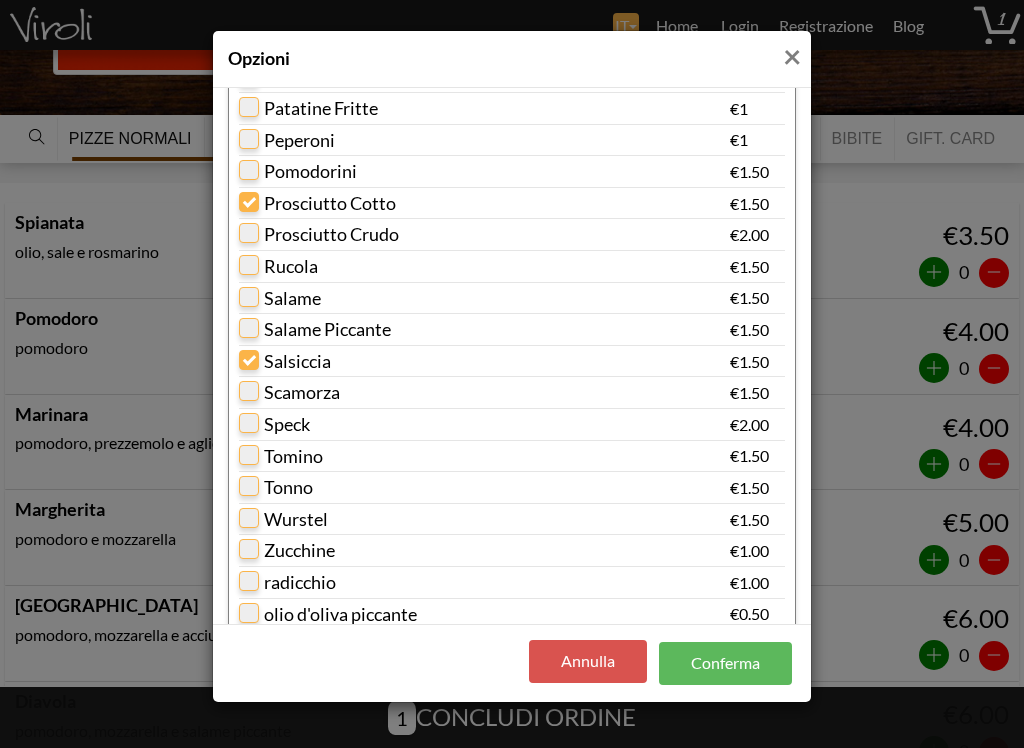 scroll, scrollTop: 1041, scrollLeft: 0, axis: vertical 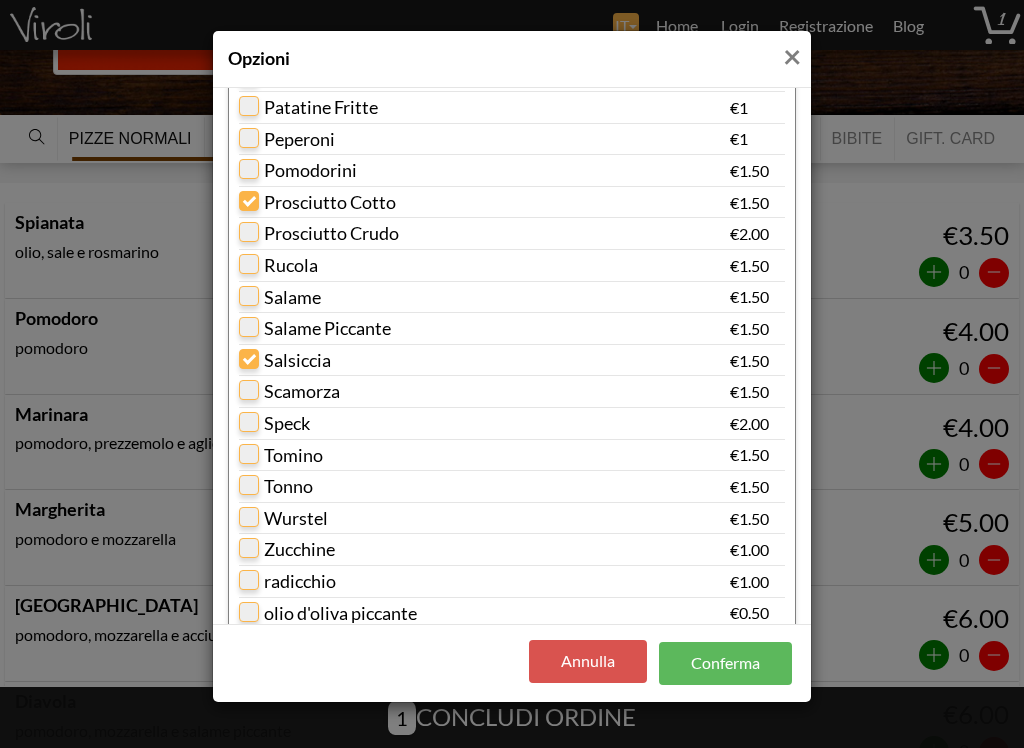 click on "Wurstel" at bounding box center (283, 518) 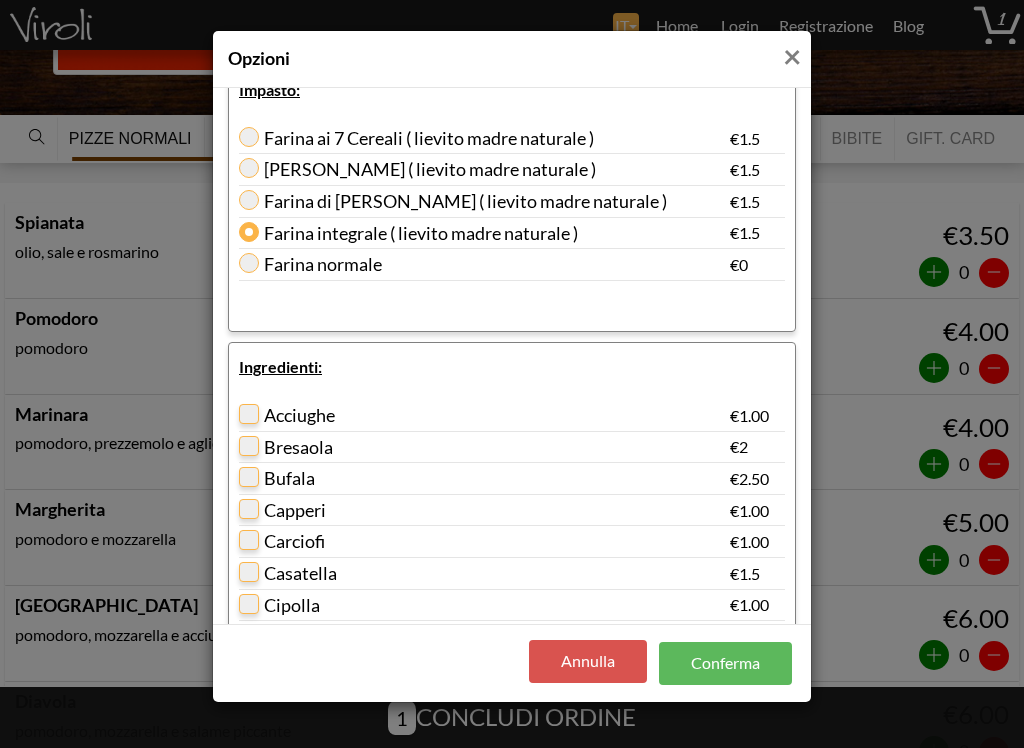 scroll, scrollTop: 32, scrollLeft: 0, axis: vertical 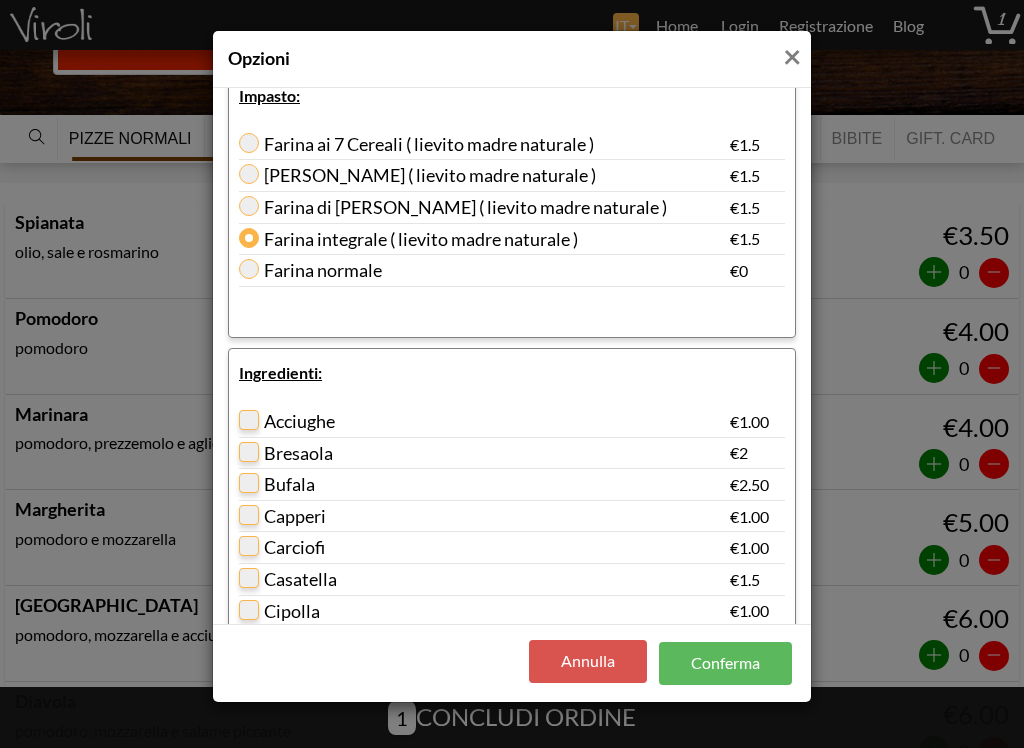 click on "Carciofi" at bounding box center [484, 548] 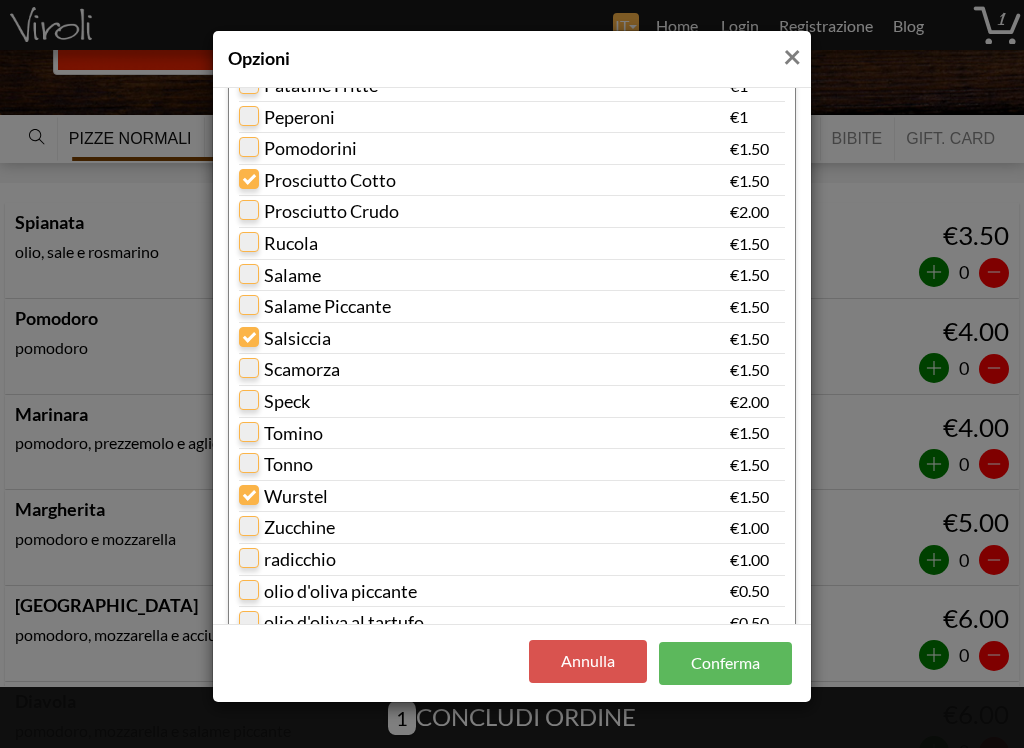 scroll, scrollTop: 1104, scrollLeft: 0, axis: vertical 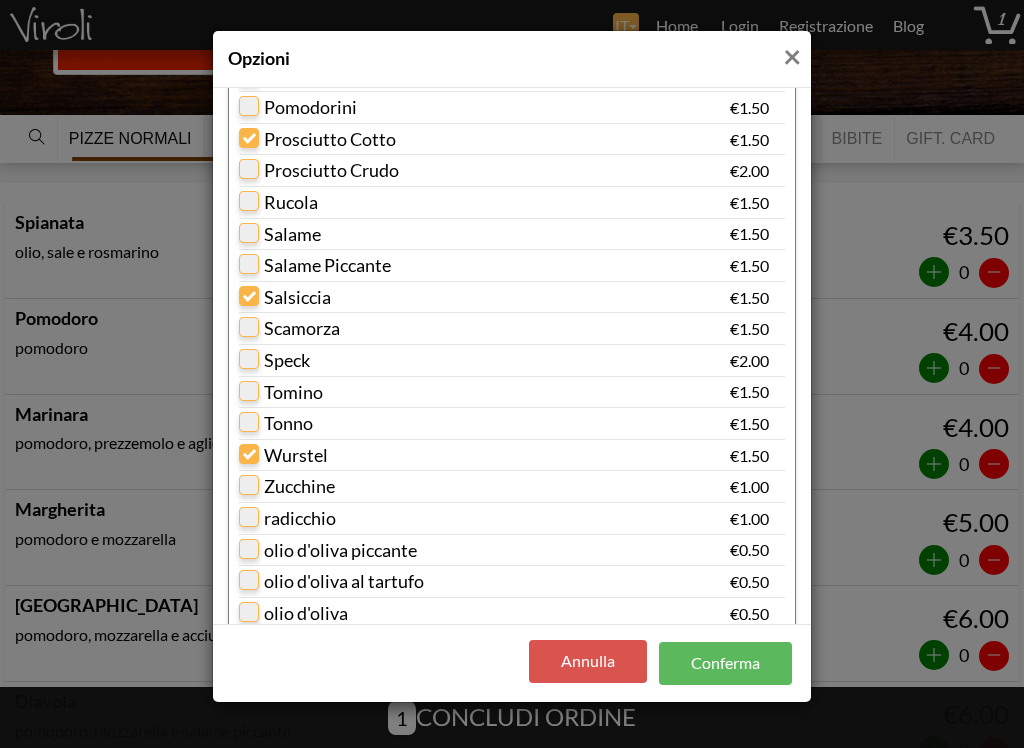 click on "Conferma" at bounding box center [725, 663] 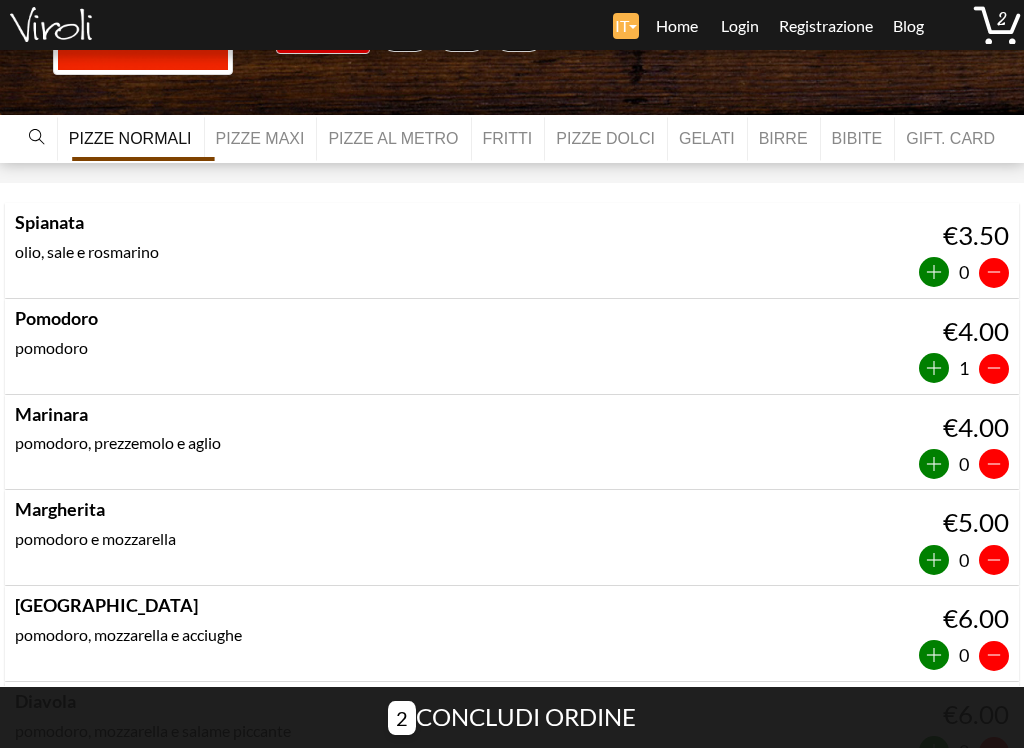 click at bounding box center [934, 368] 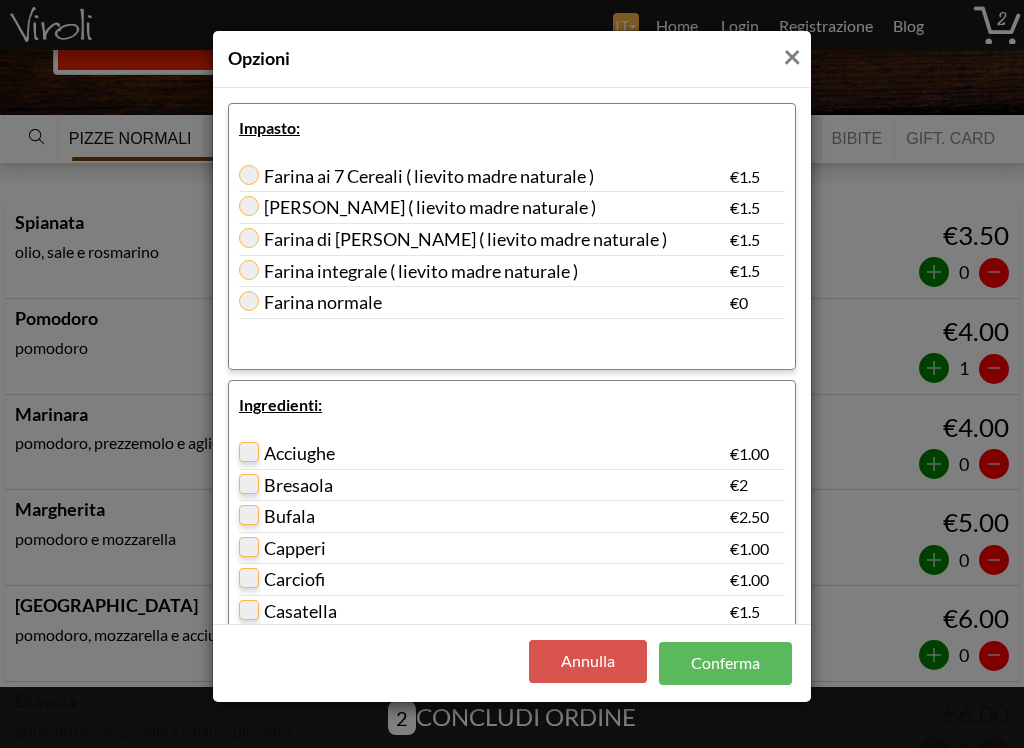 click on "Farina normale" at bounding box center [484, 303] 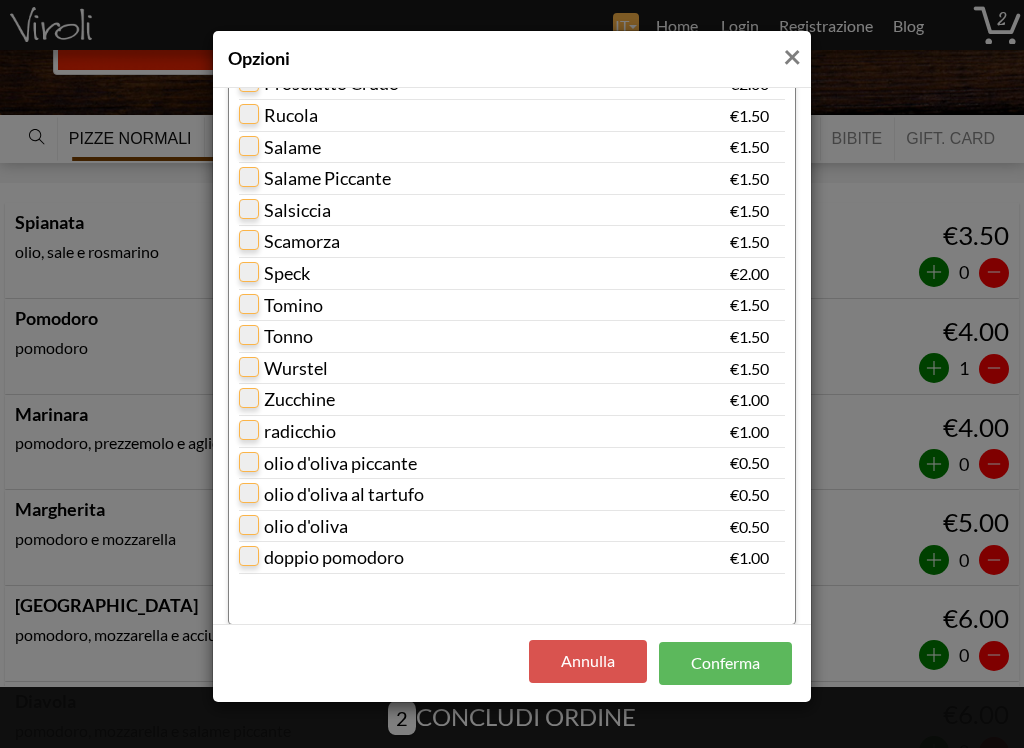 scroll, scrollTop: 1189, scrollLeft: 0, axis: vertical 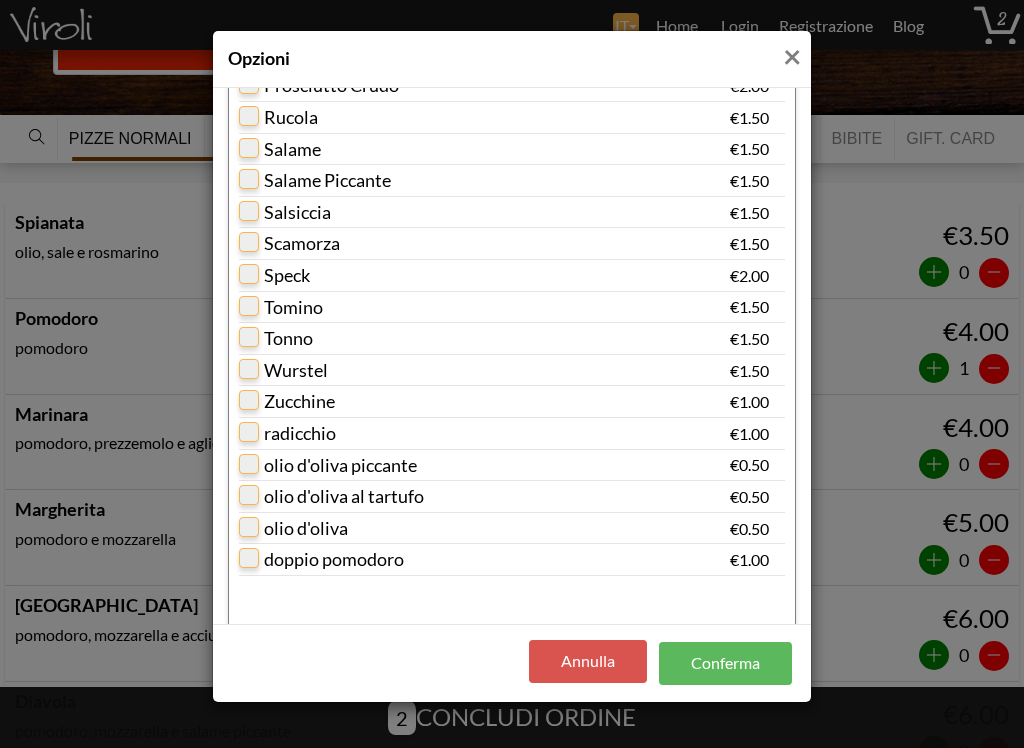 click on "Wurstel" at bounding box center (484, 371) 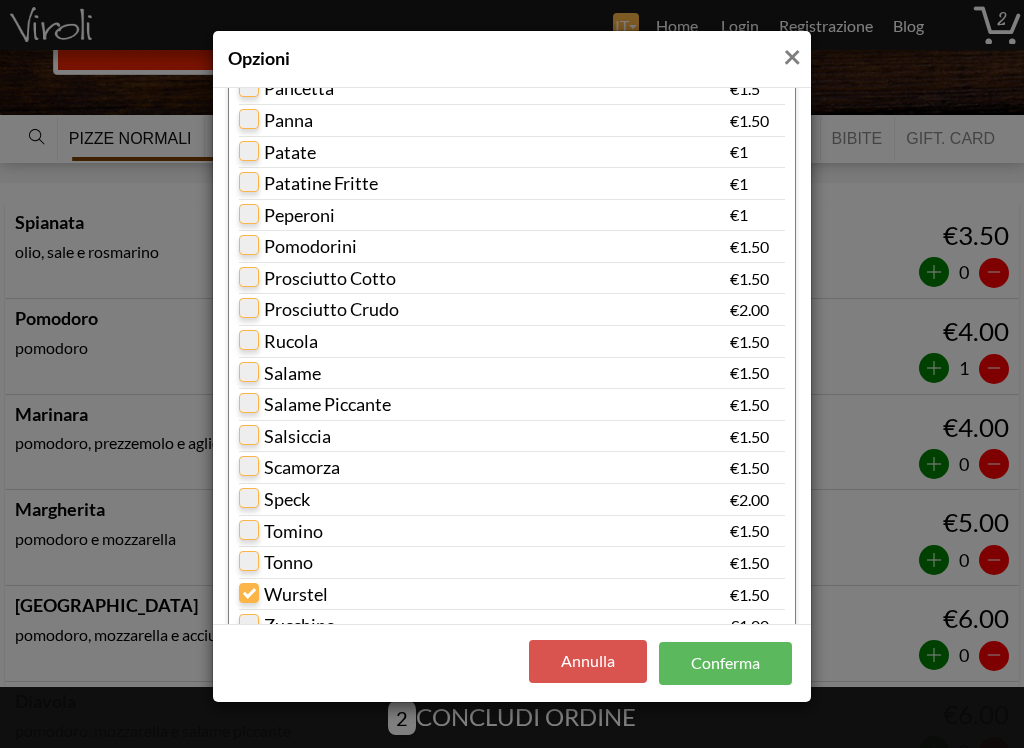 scroll, scrollTop: 963, scrollLeft: 0, axis: vertical 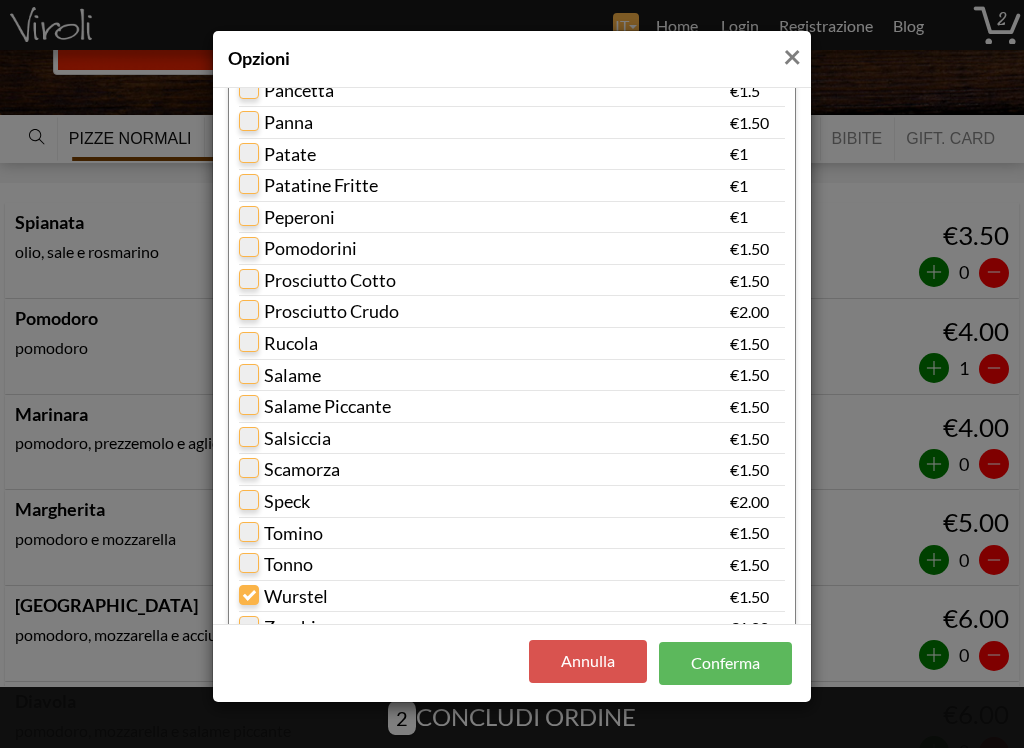 click on "Patatine Fritte" at bounding box center [484, 186] 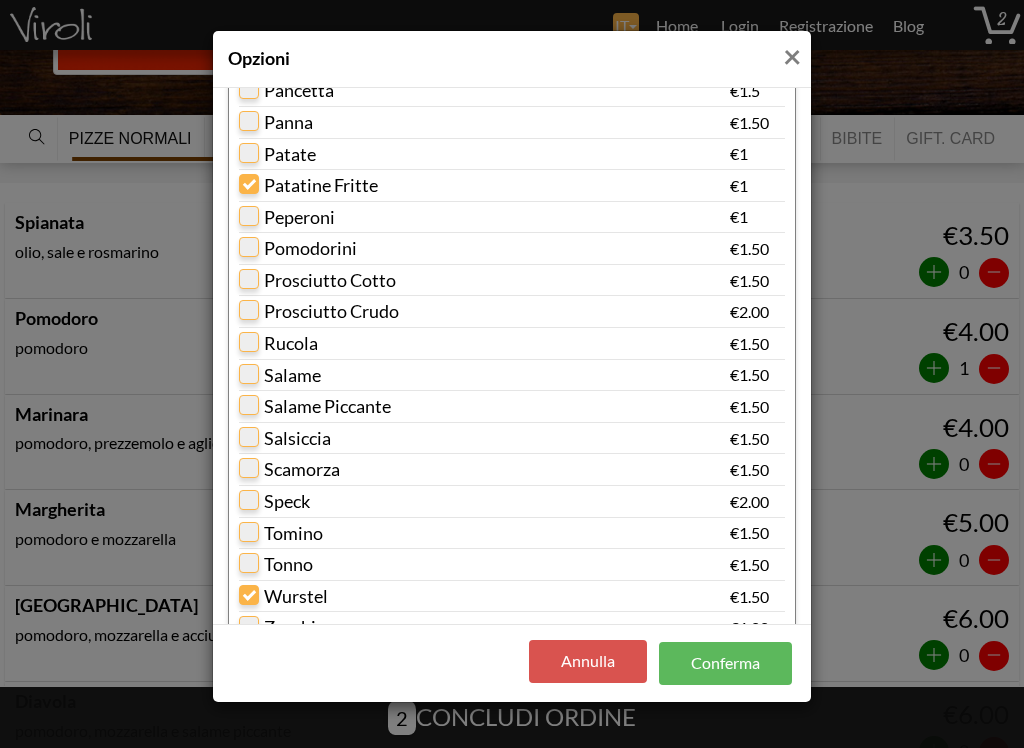 click on "Conferma" at bounding box center [725, 663] 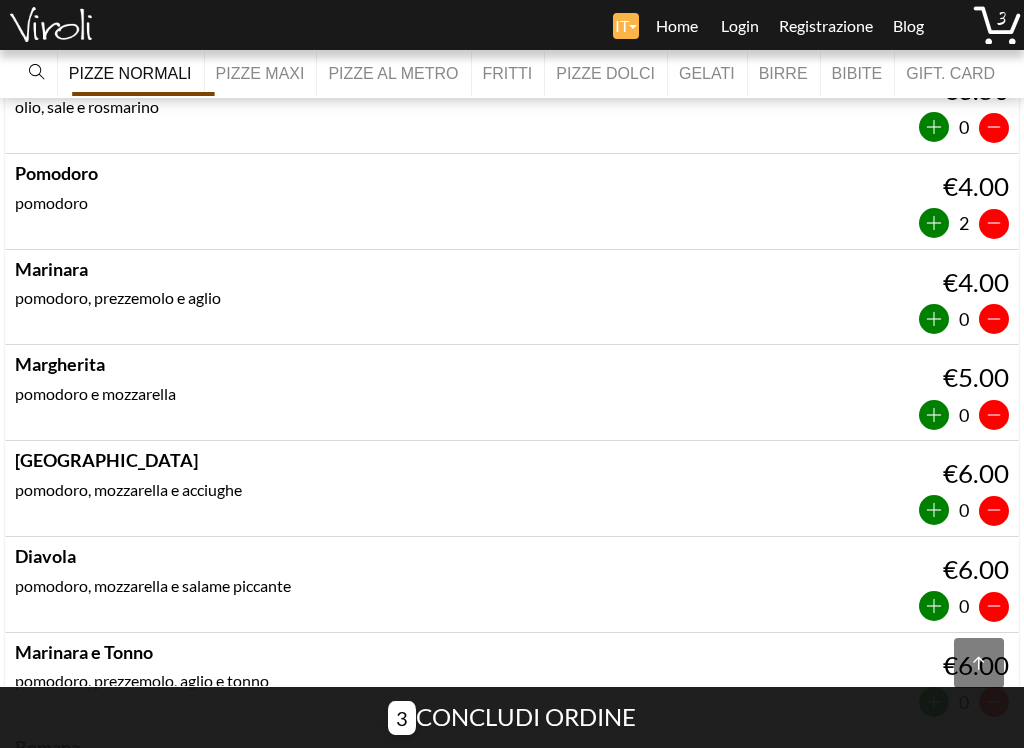 scroll, scrollTop: 327, scrollLeft: 0, axis: vertical 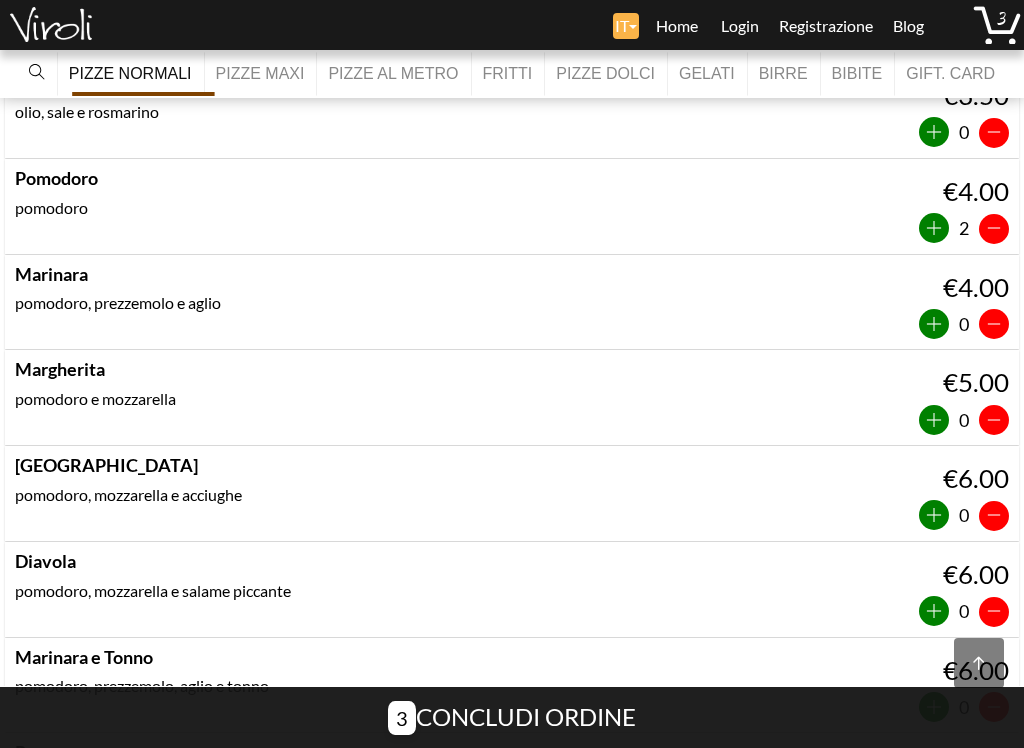 click at bounding box center [934, 228] 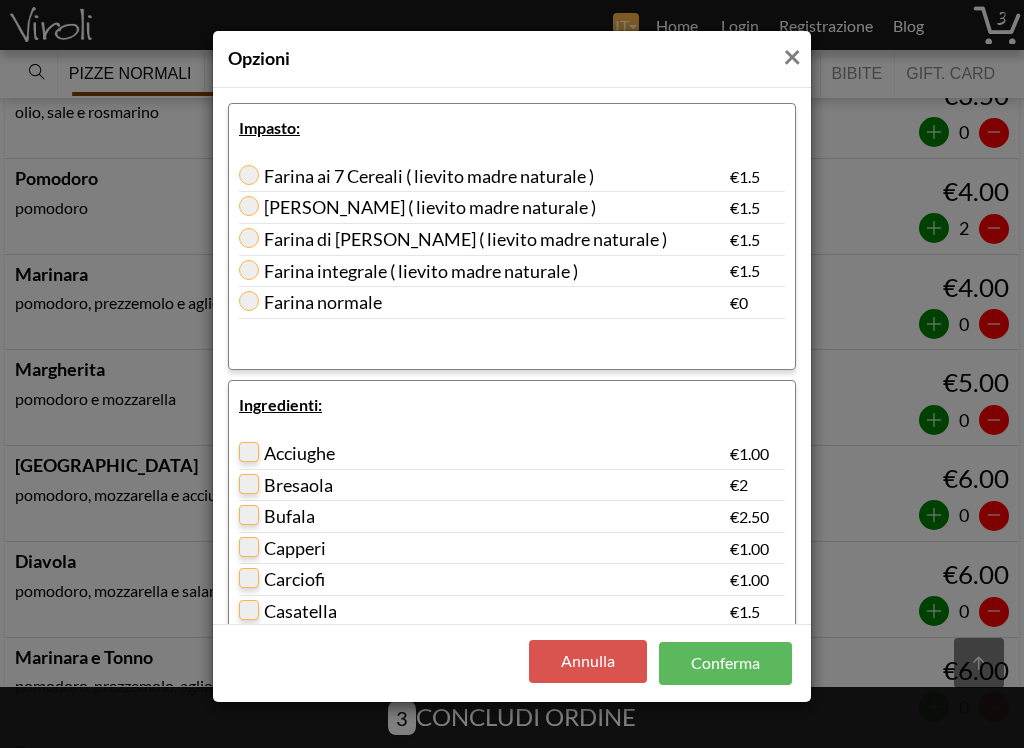click on "Farina normale" at bounding box center [310, 302] 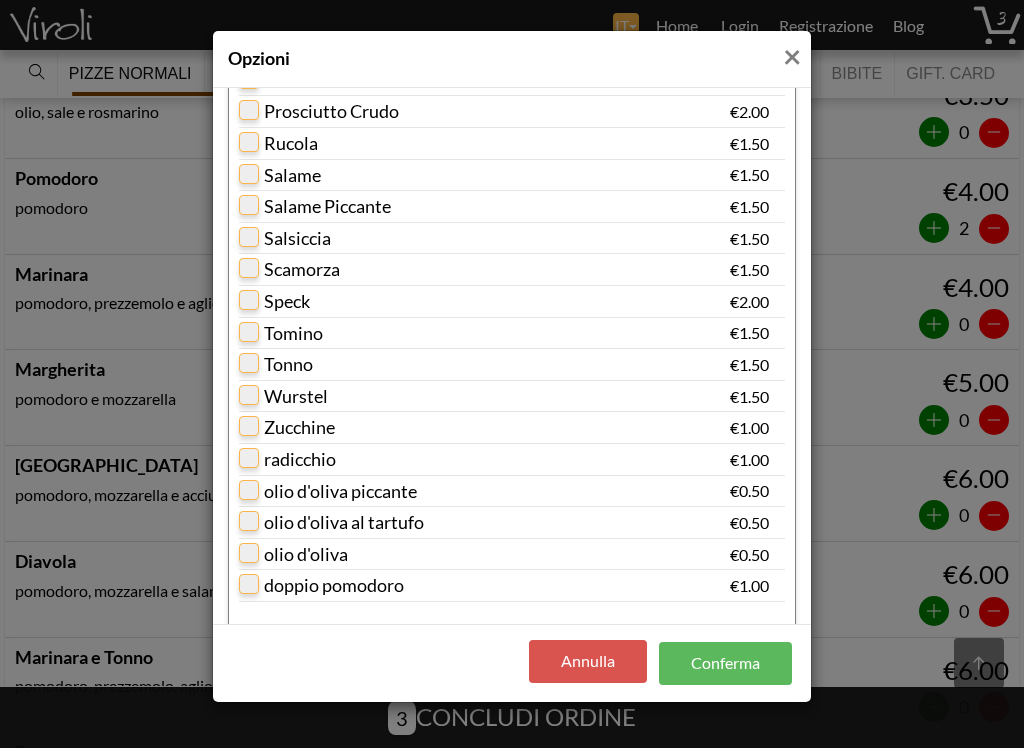 scroll, scrollTop: 1174, scrollLeft: 0, axis: vertical 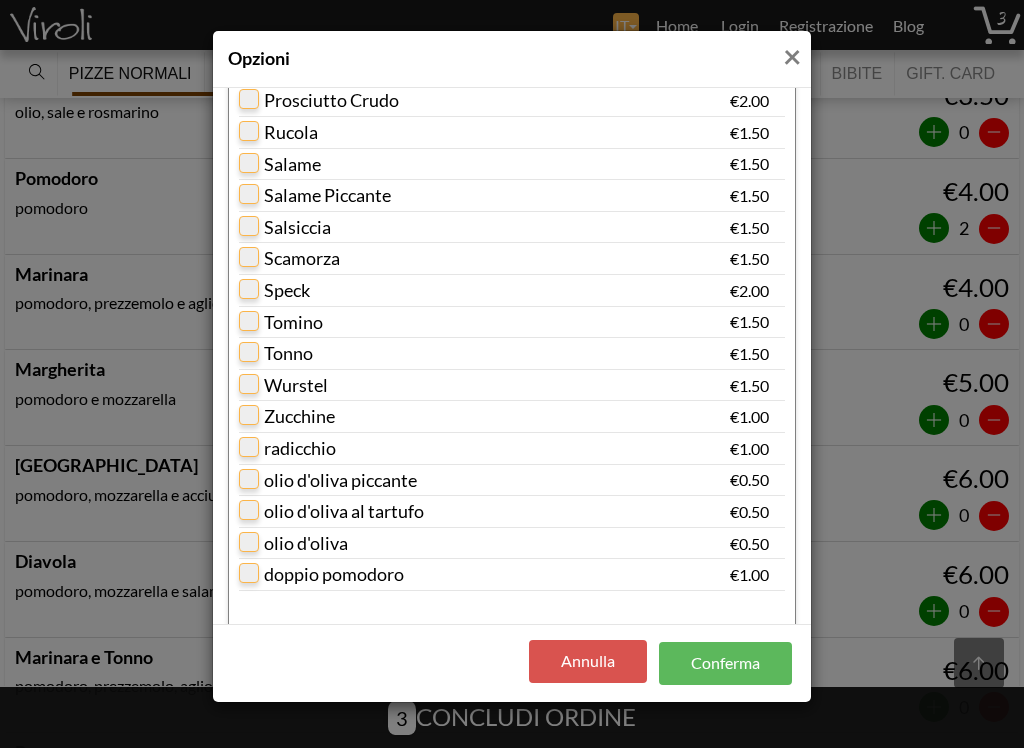 click at bounding box center [249, 226] 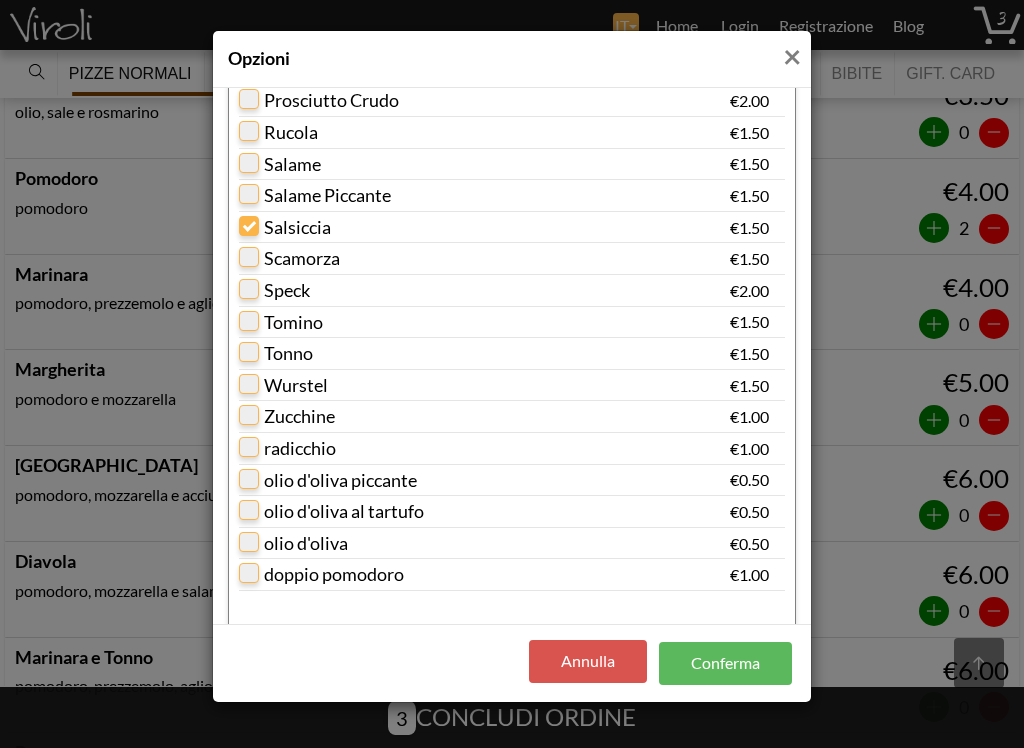 click on "Conferma" at bounding box center (725, 663) 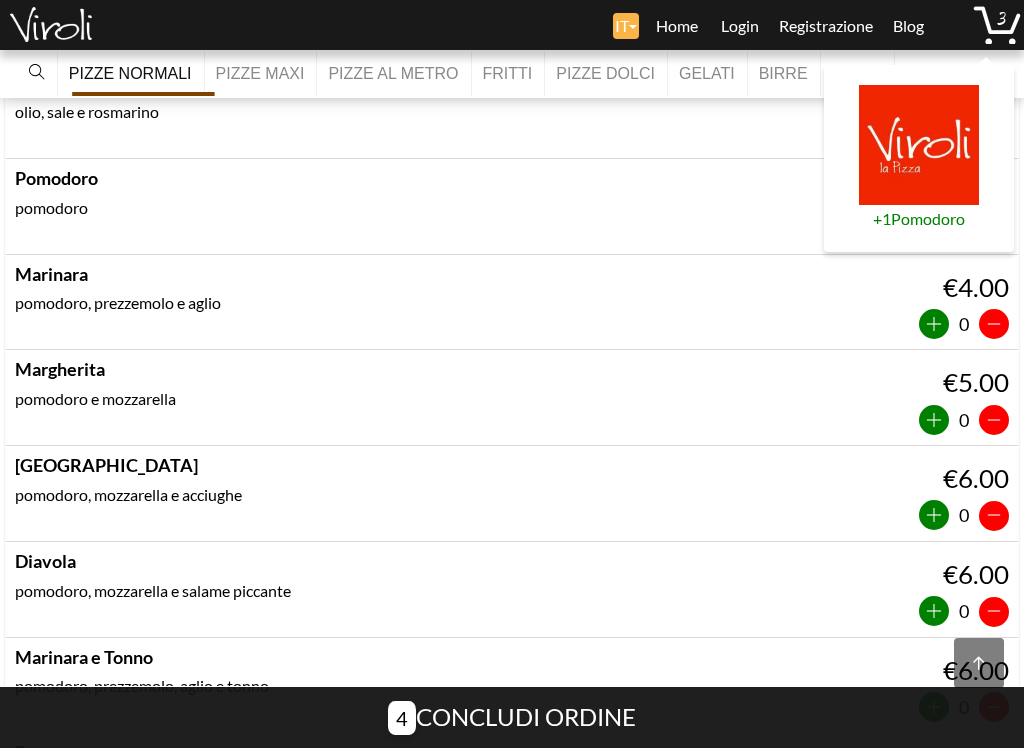 type on "4" 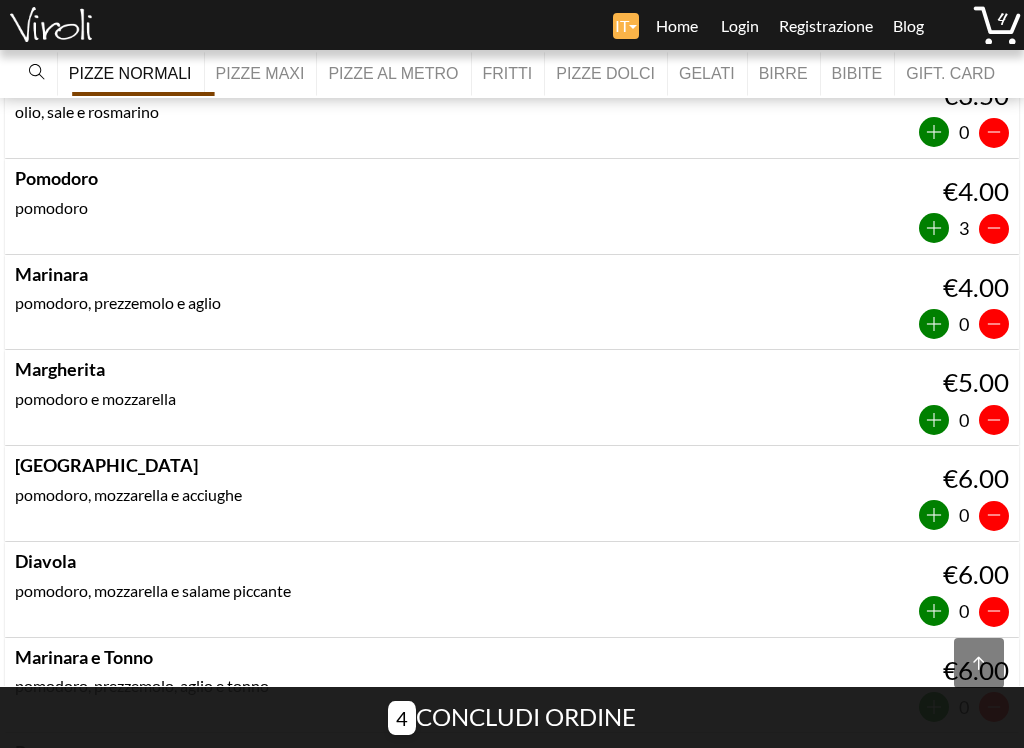 click at bounding box center (934, 324) 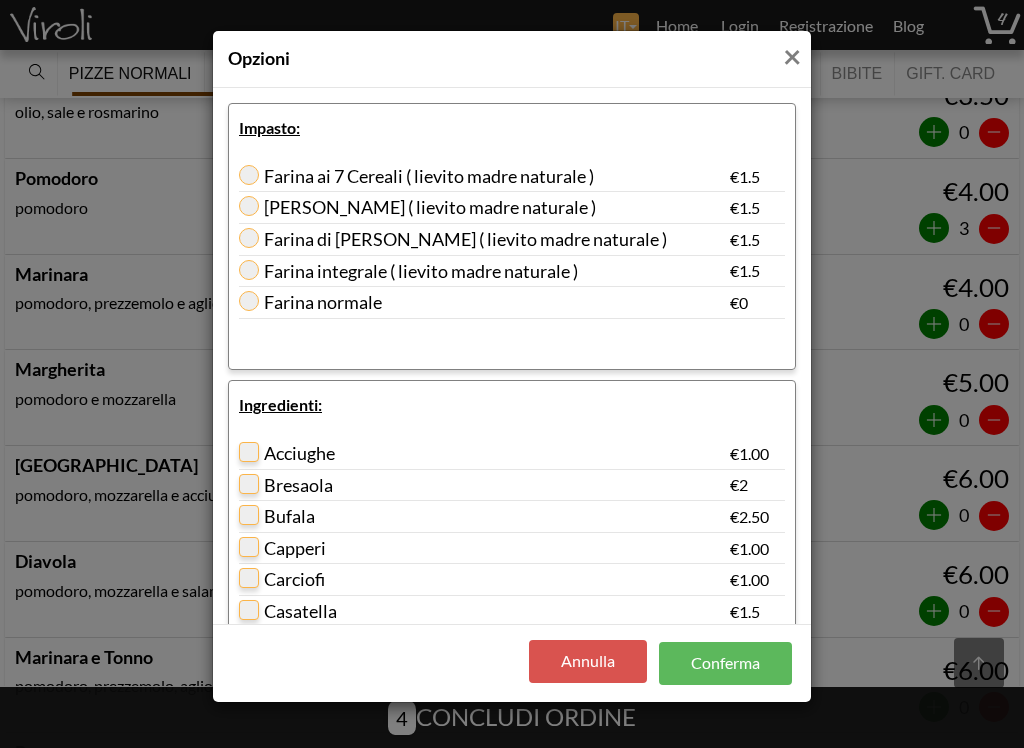 click on "Farina normale" at bounding box center (388, 297) 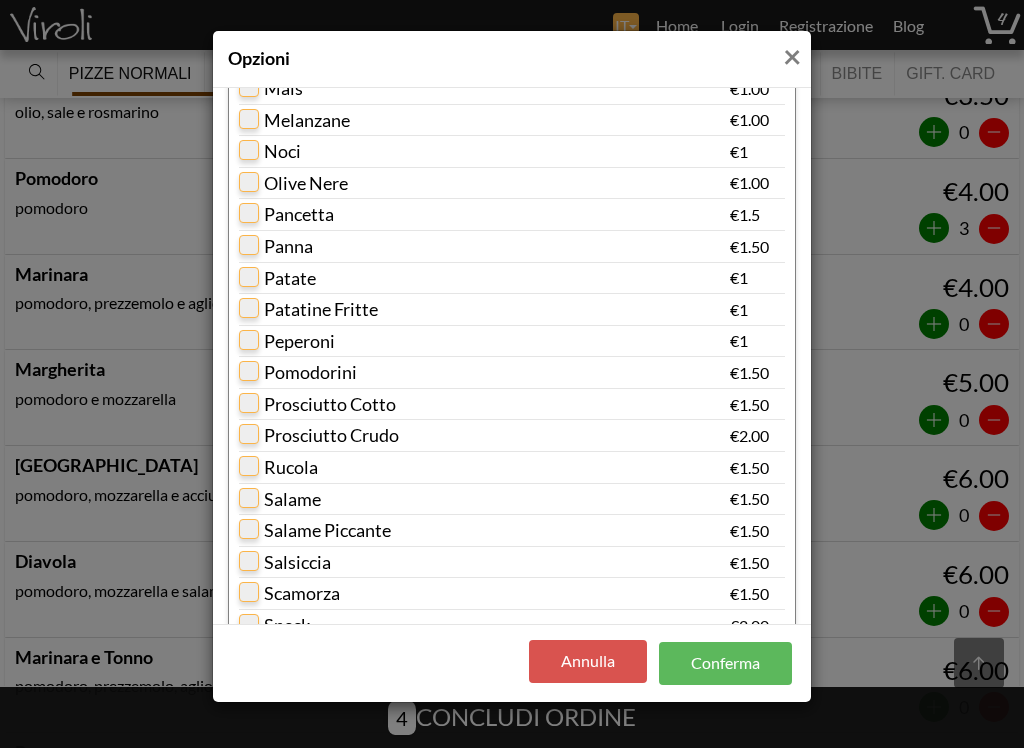scroll, scrollTop: 848, scrollLeft: 0, axis: vertical 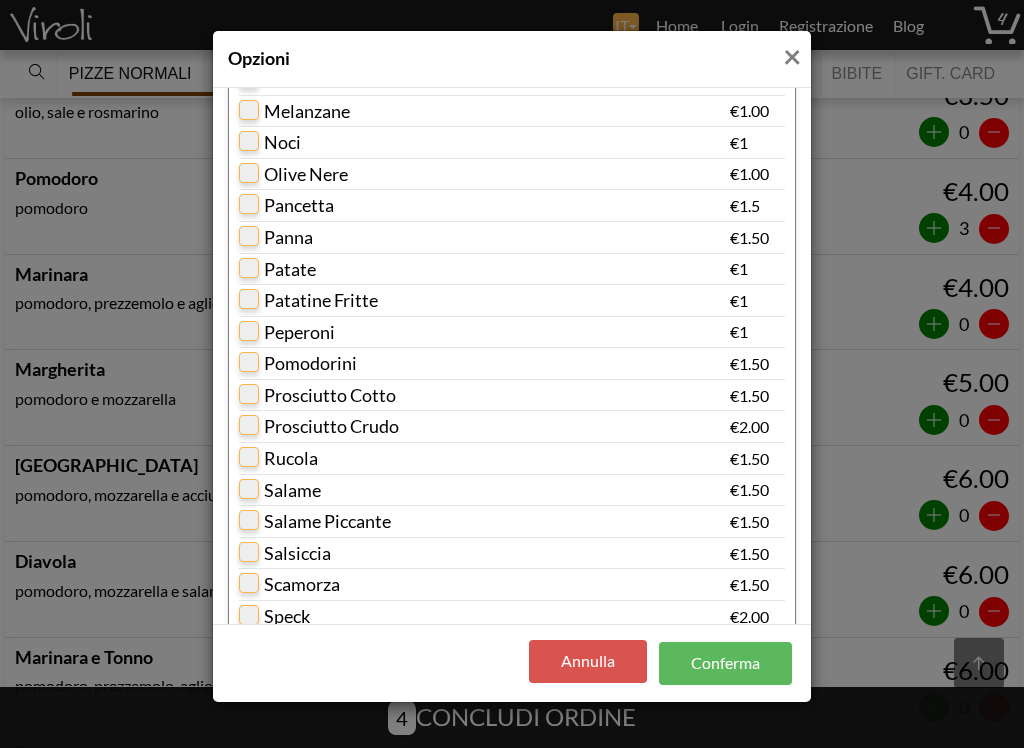 click on "Prosciutto Crudo" at bounding box center [405, 421] 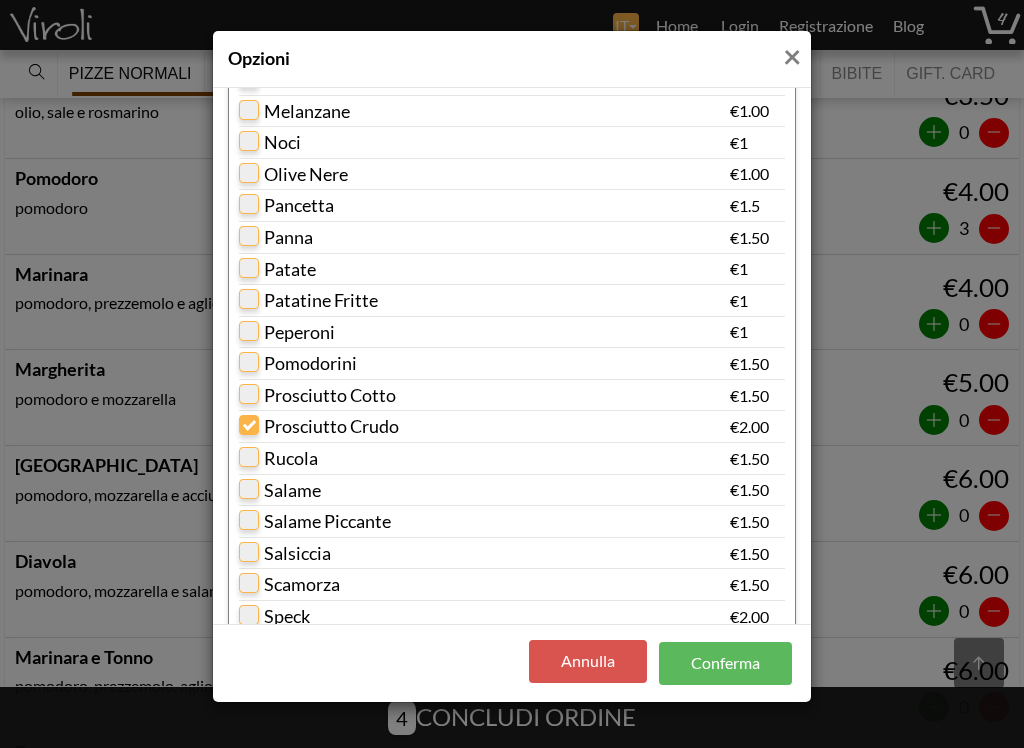 click on "Conferma" at bounding box center (725, 663) 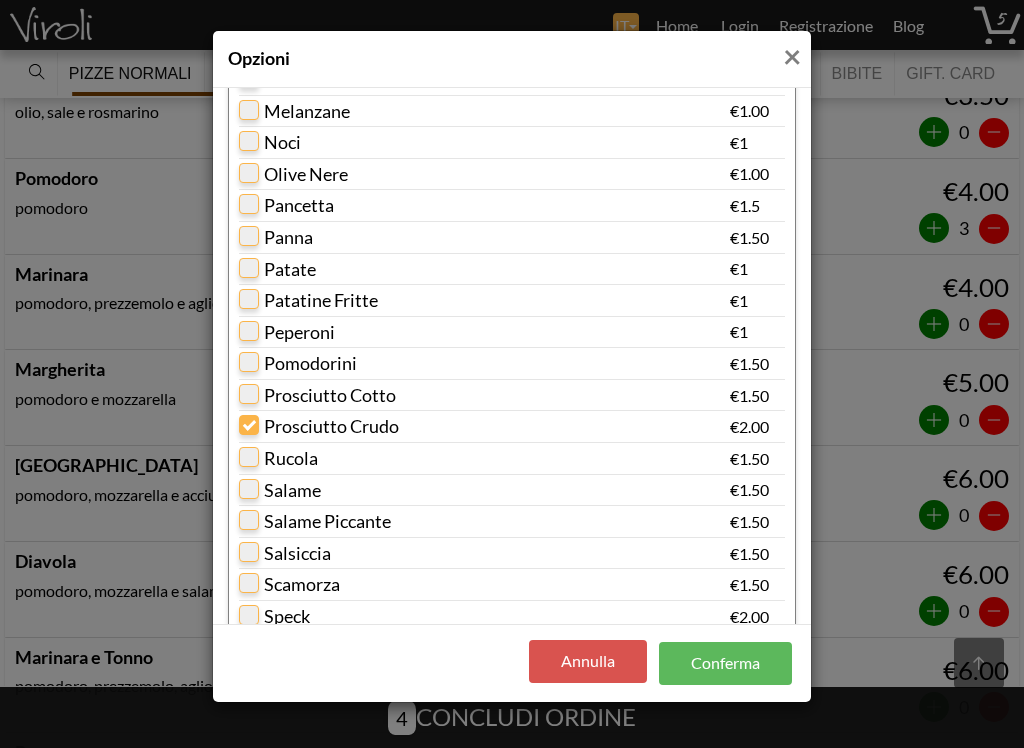 type on "1" 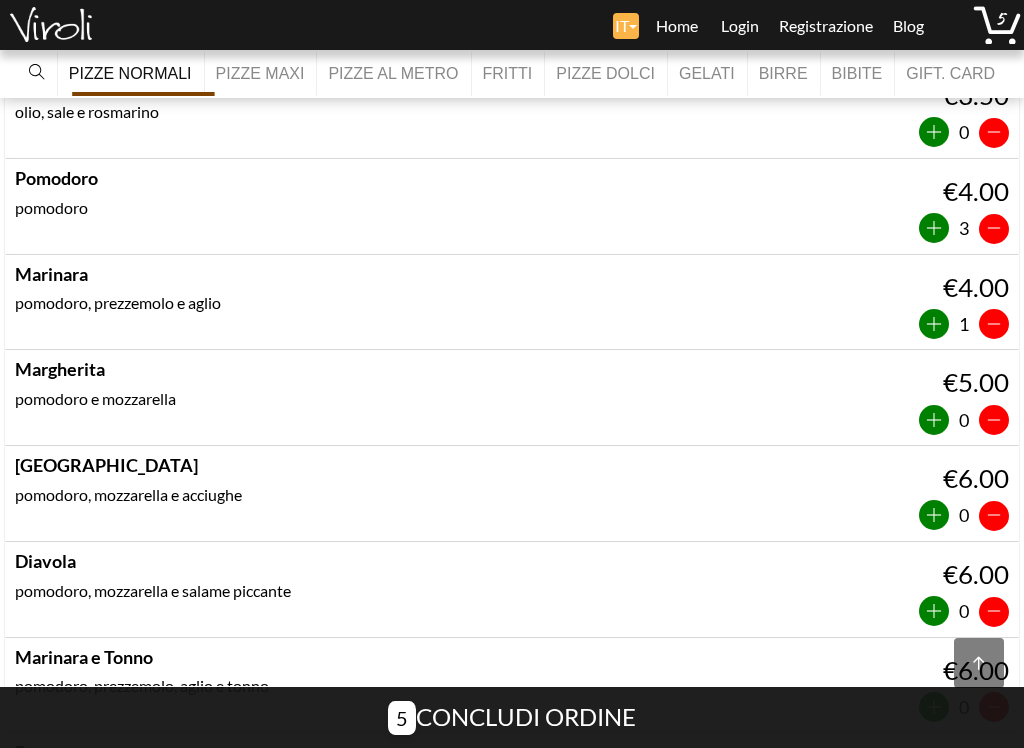 click at bounding box center [934, 324] 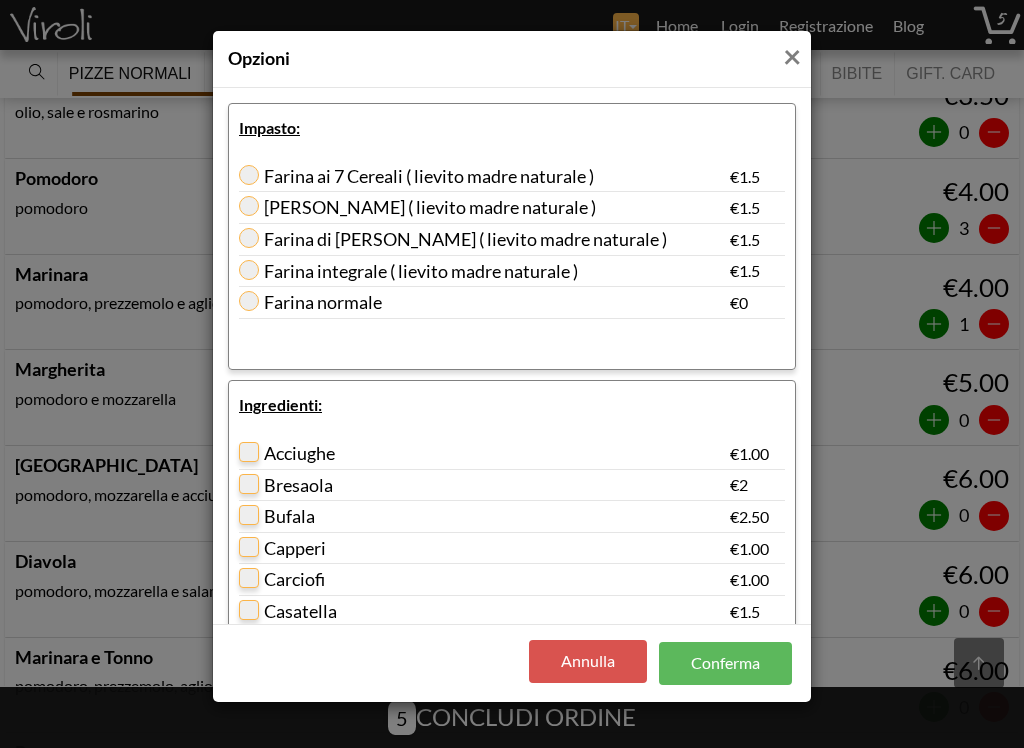 click on "Farina normale" at bounding box center [310, 302] 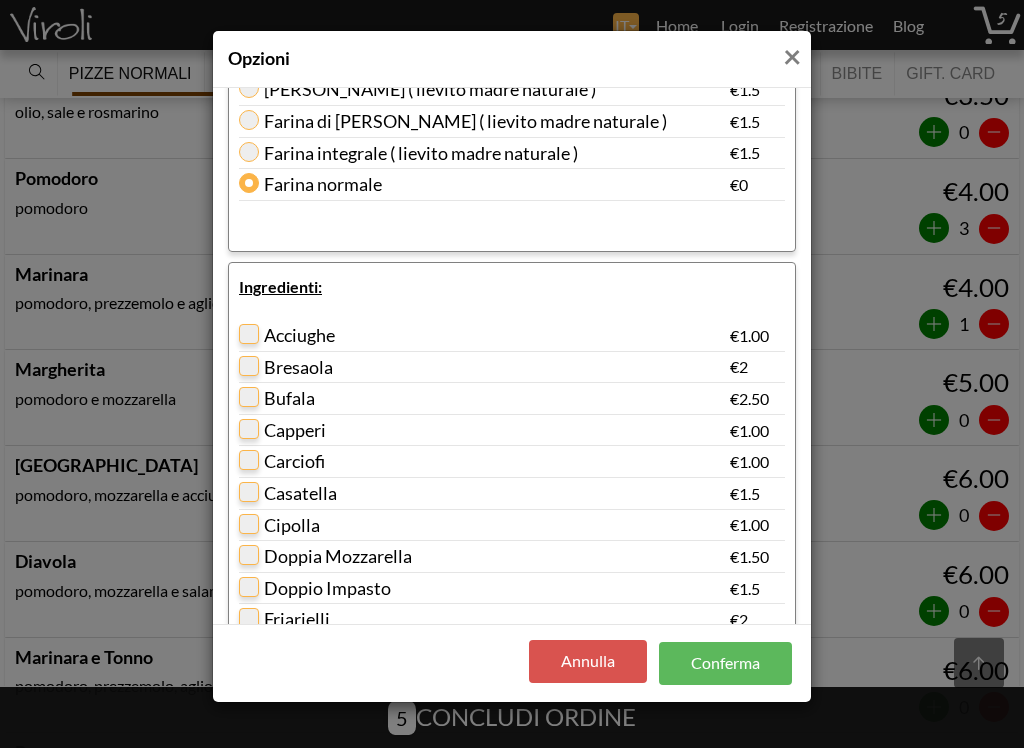 scroll, scrollTop: 131, scrollLeft: 0, axis: vertical 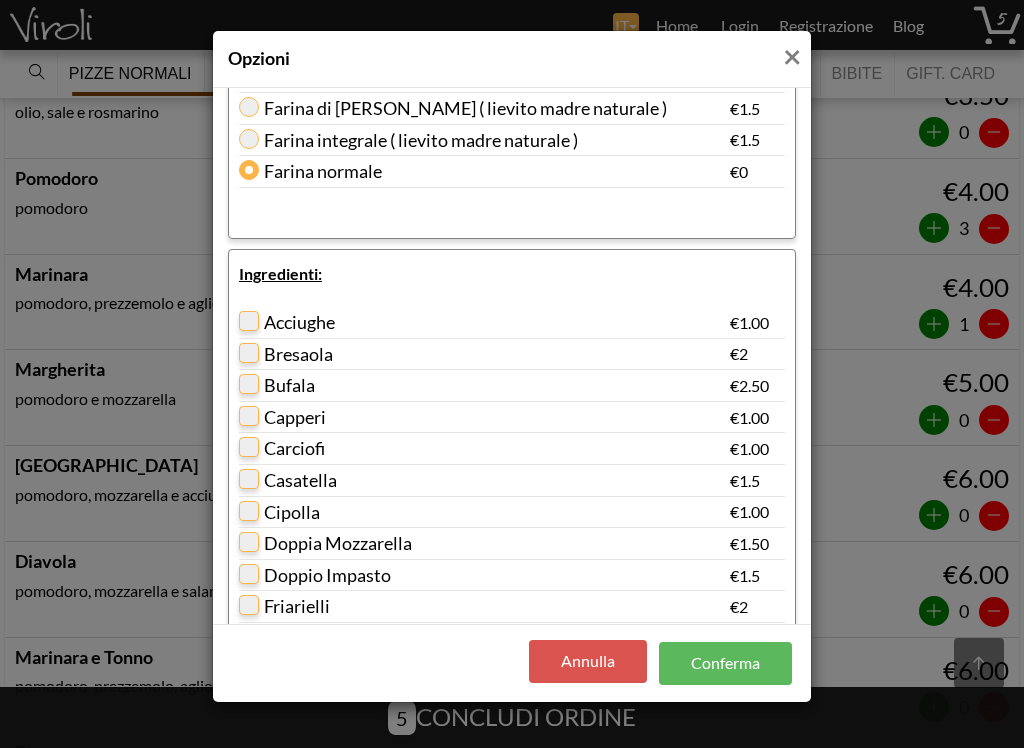 click on "Acciughe" at bounding box center [484, 323] 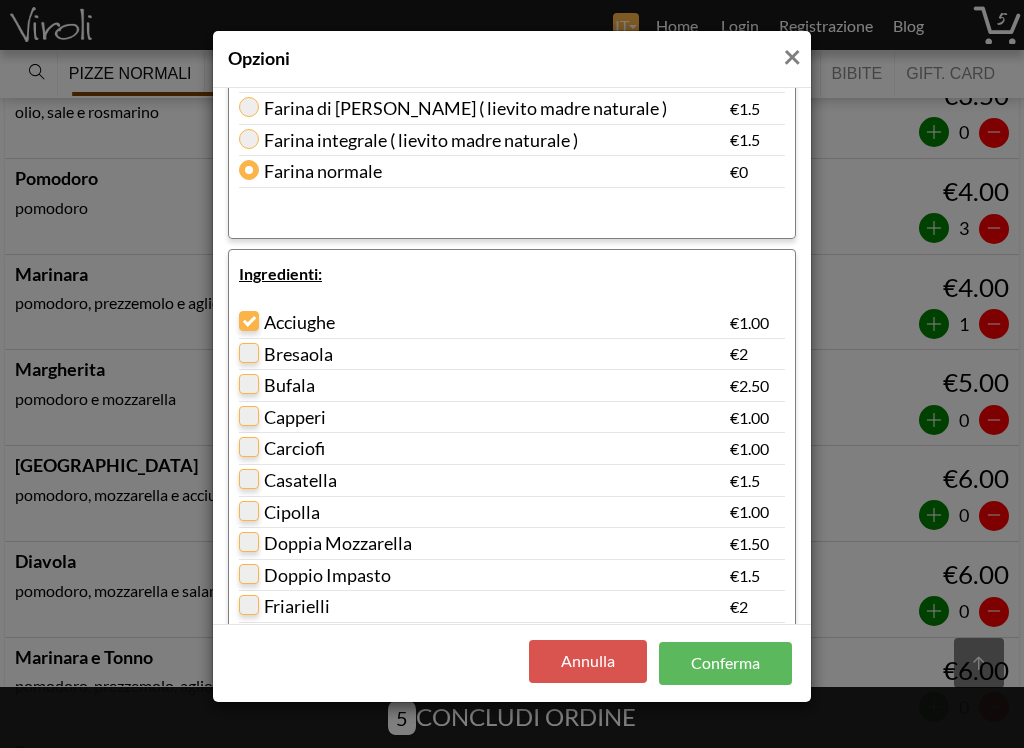 click on "Conferma" at bounding box center [725, 663] 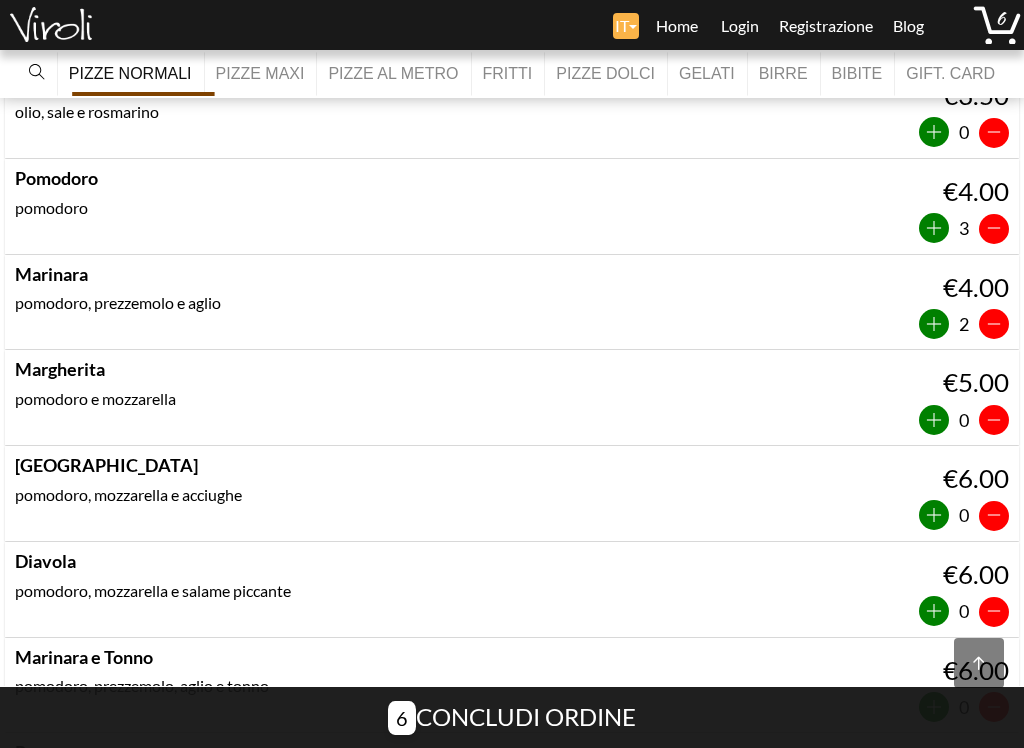 click at bounding box center (934, 324) 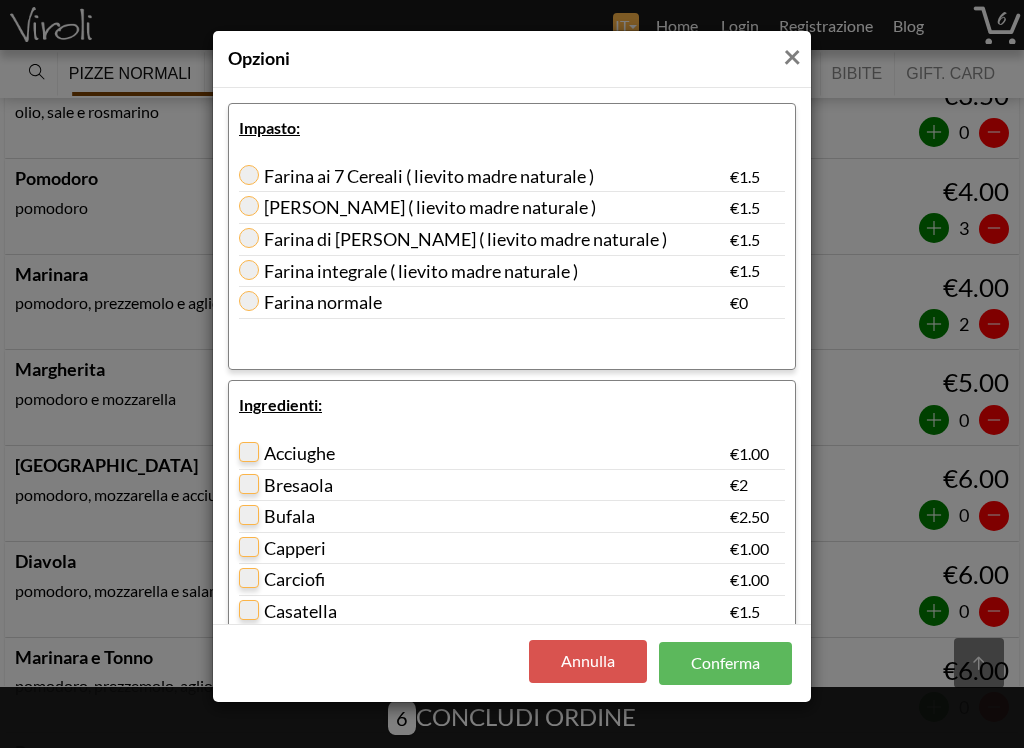click on "Farina normale" at bounding box center [310, 302] 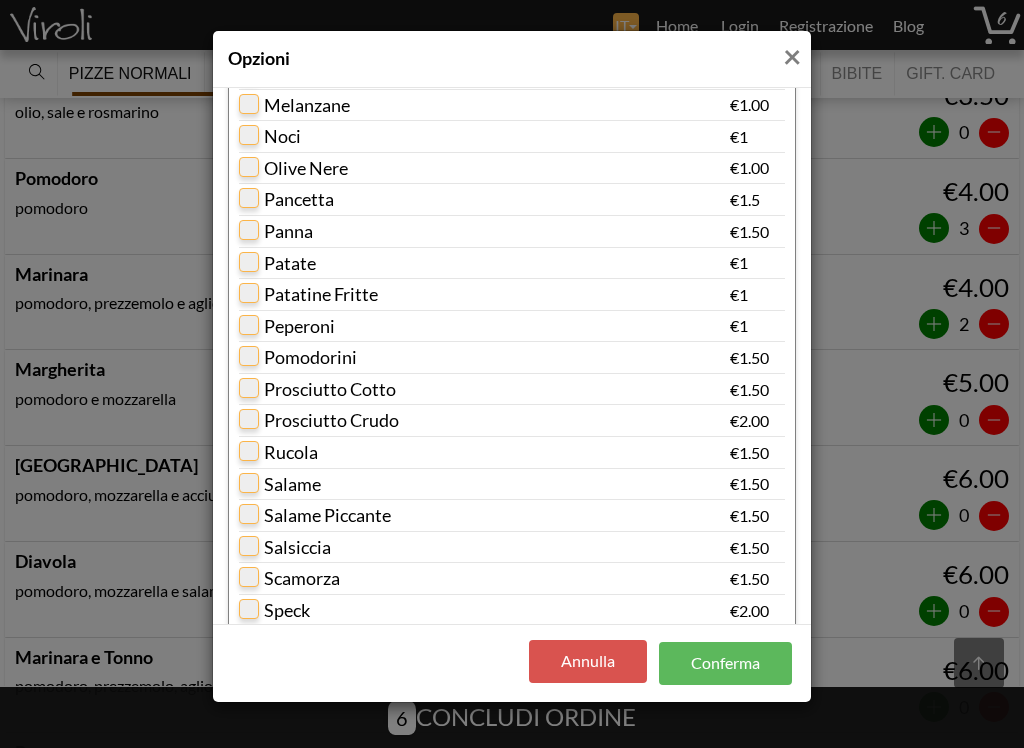 scroll, scrollTop: 861, scrollLeft: 0, axis: vertical 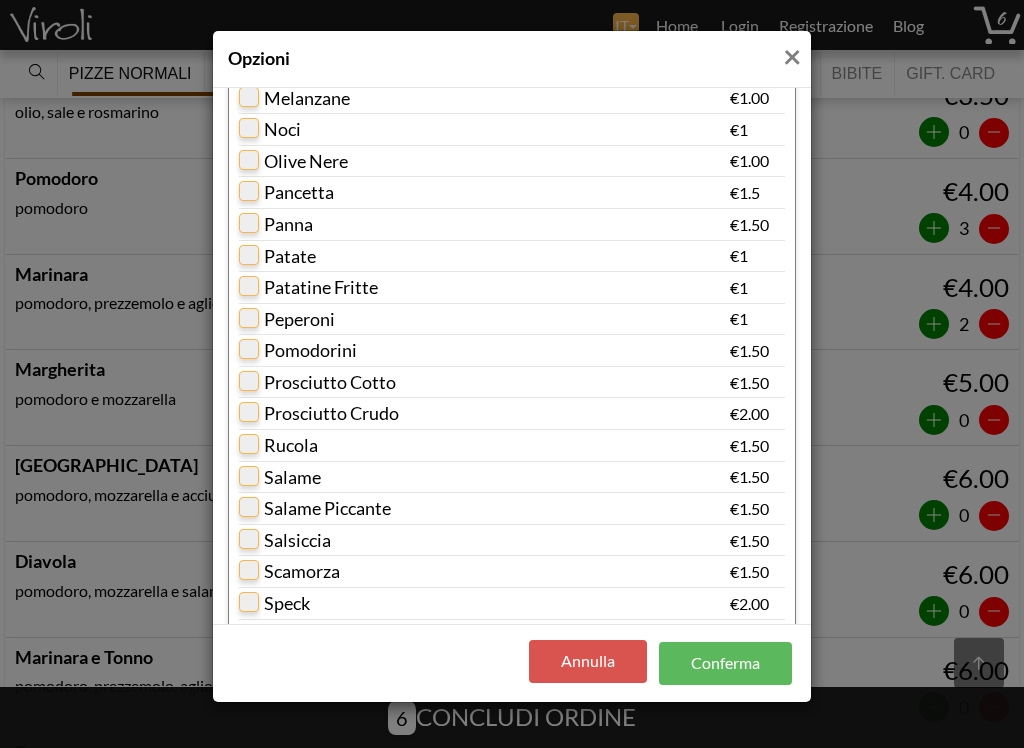 click on "Prosciutto Crudo" at bounding box center [405, 408] 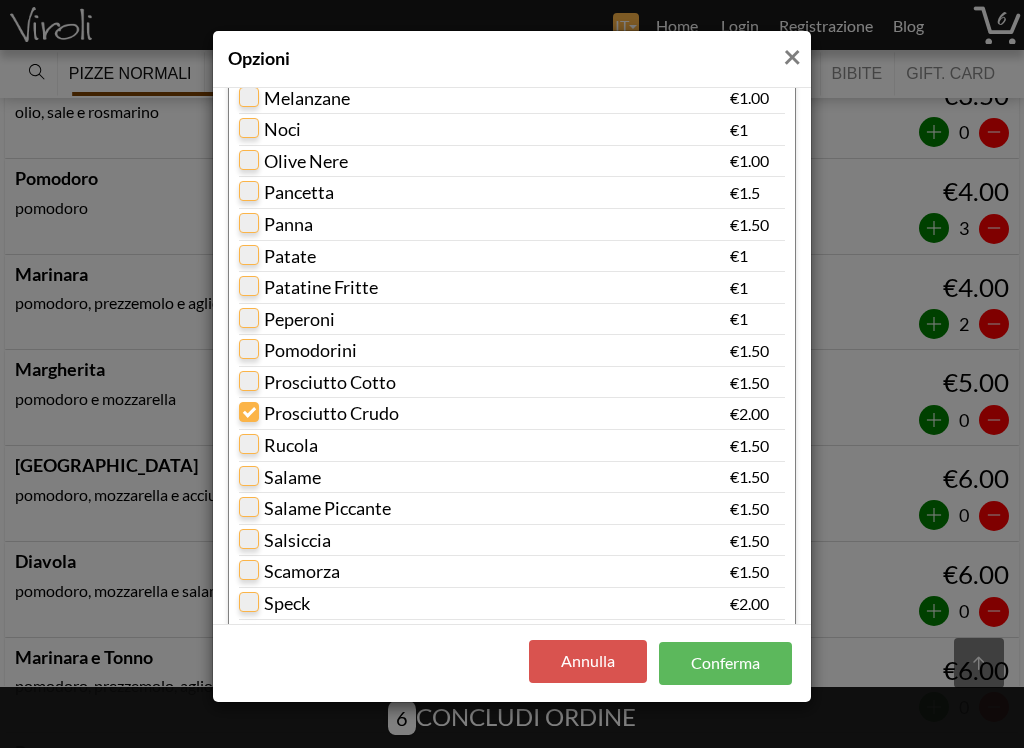 click on "Conferma" at bounding box center [725, 663] 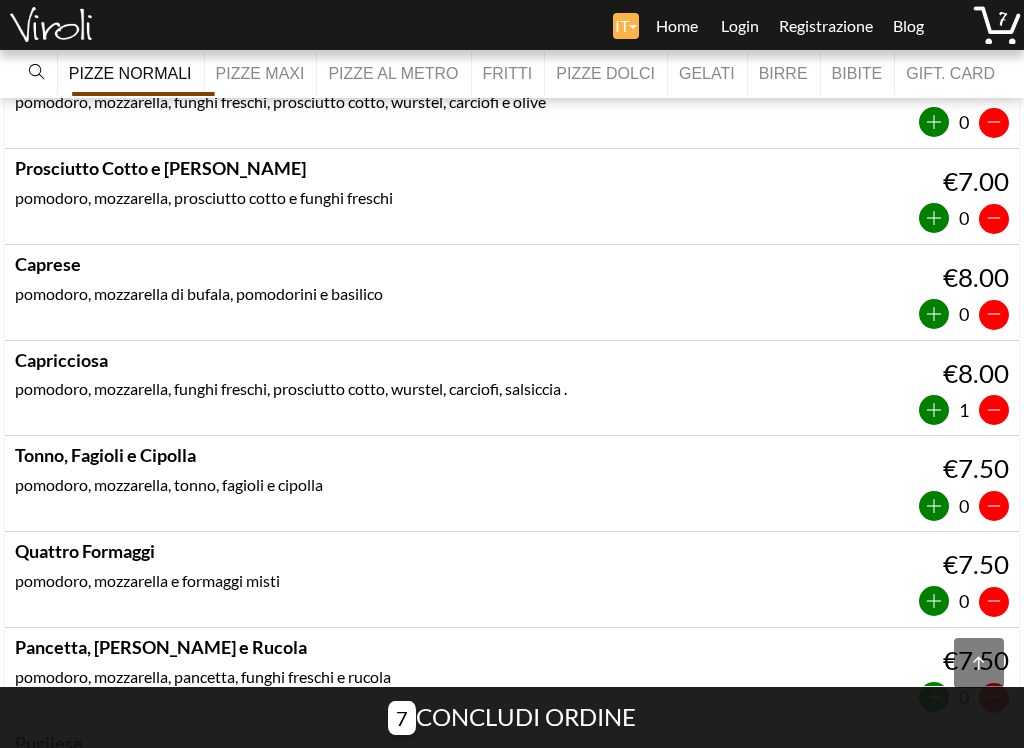 scroll, scrollTop: 1967, scrollLeft: 0, axis: vertical 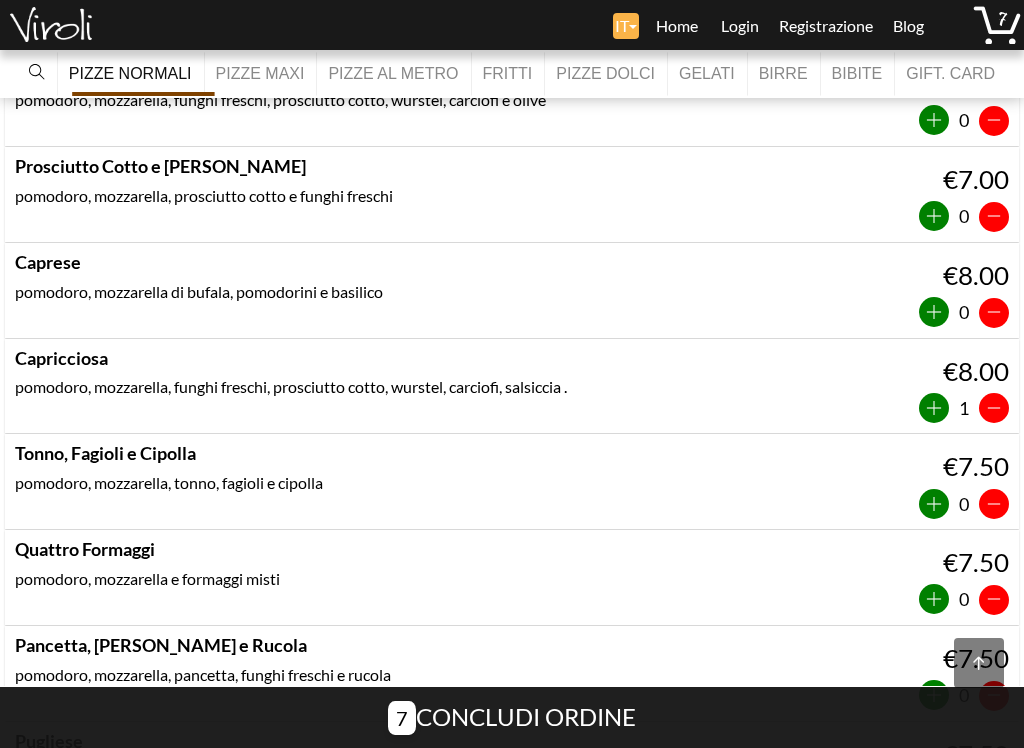 click at bounding box center [934, 408] 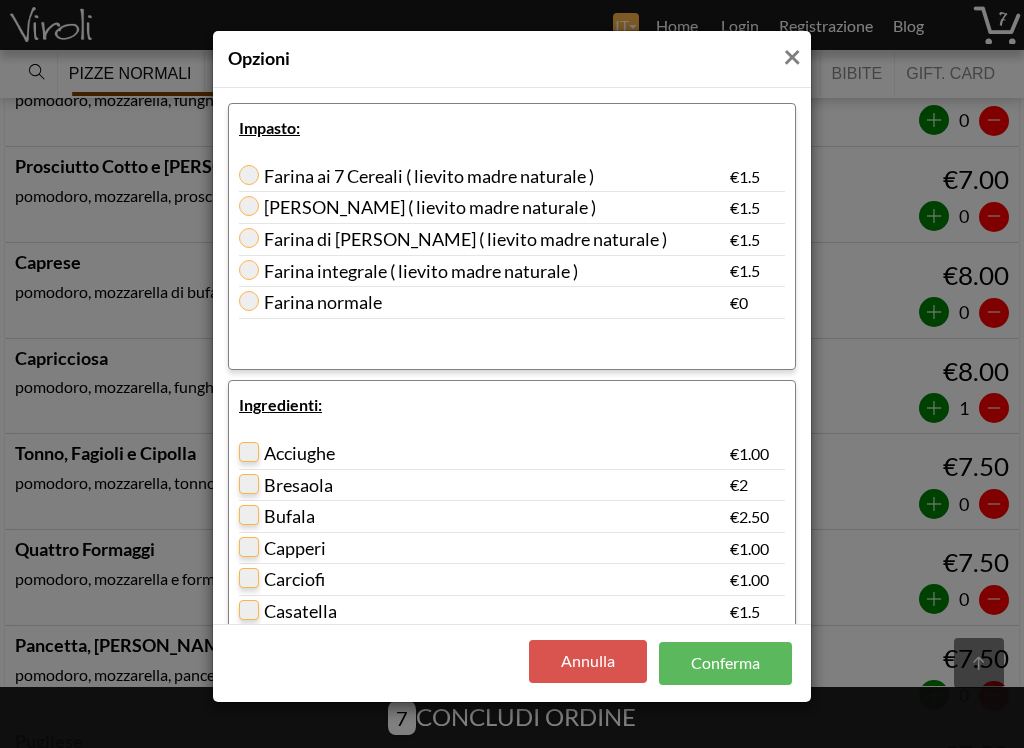 click on "Farina normale" at bounding box center (388, 297) 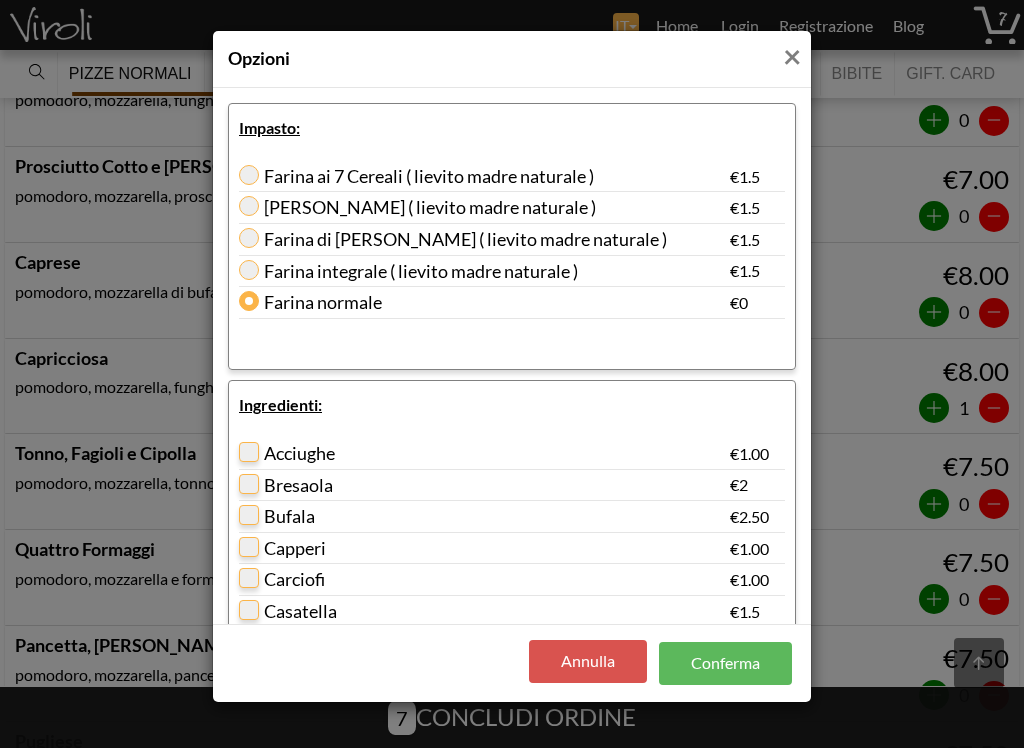 click on "Conferma" at bounding box center [725, 663] 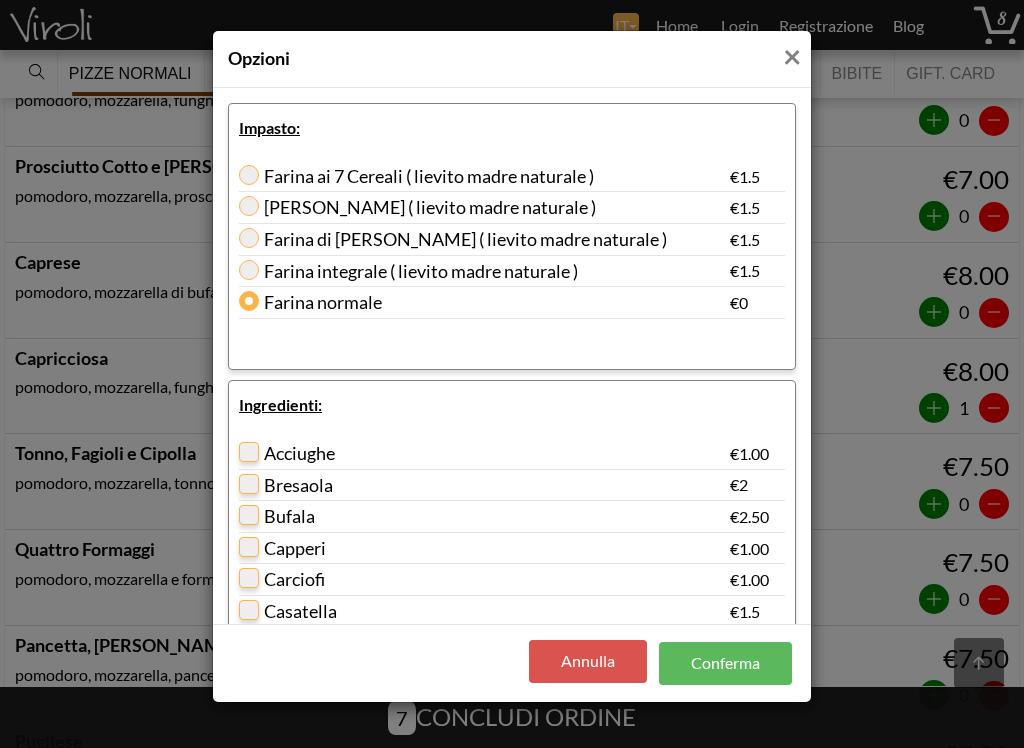 type on "2" 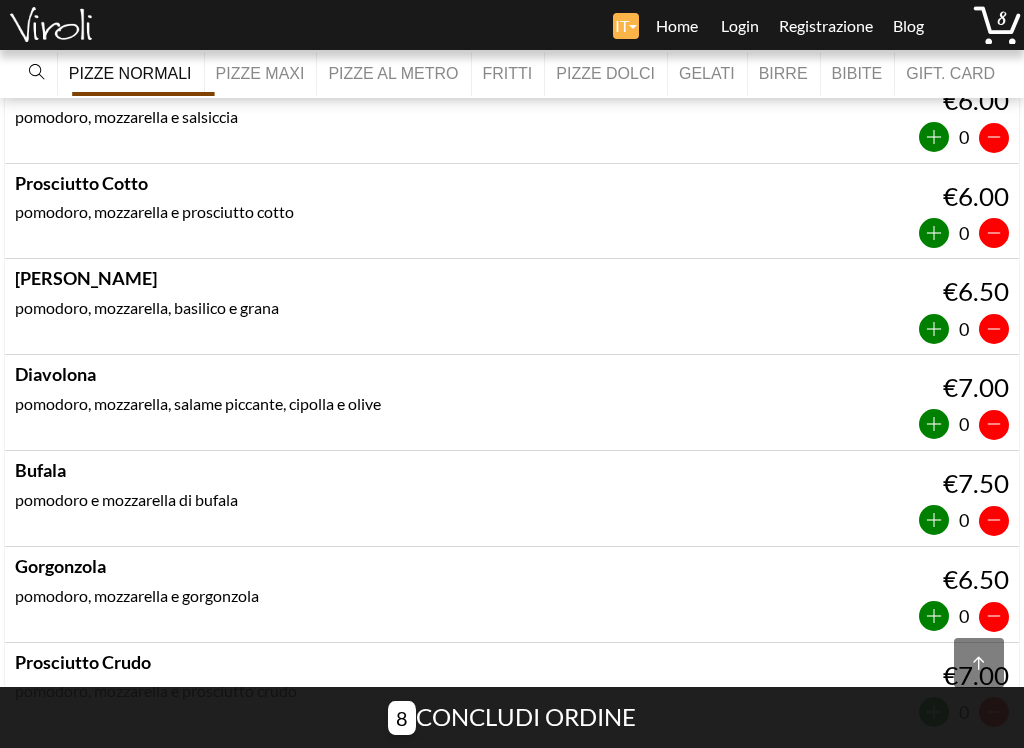 scroll, scrollTop: 1281, scrollLeft: 0, axis: vertical 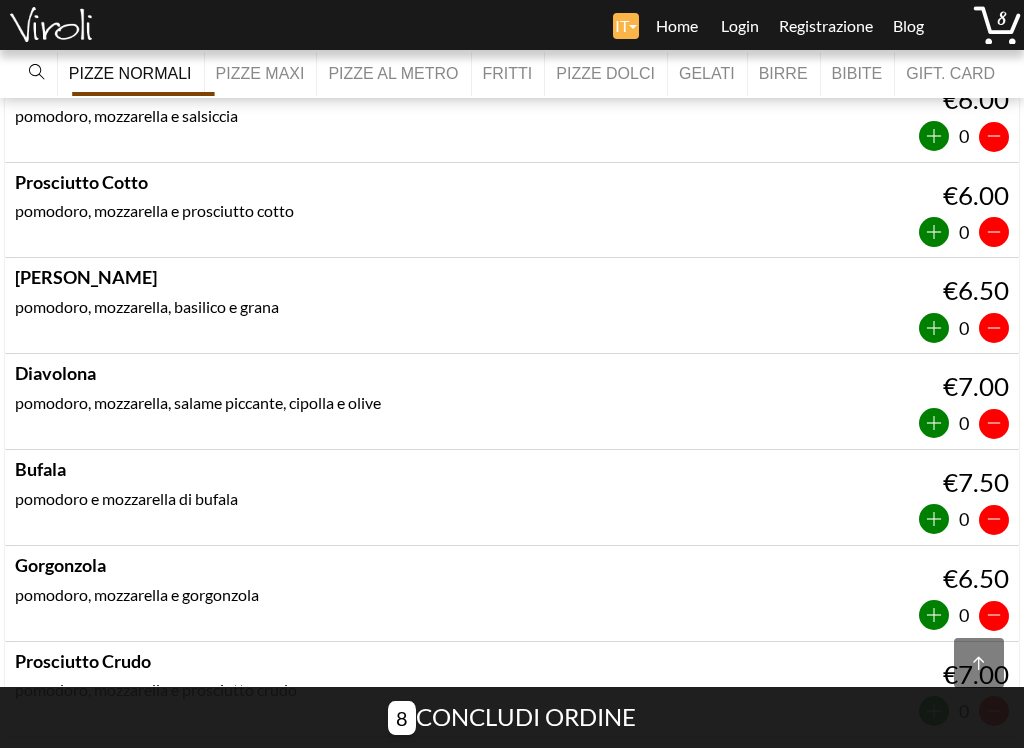 click at bounding box center (934, 328) 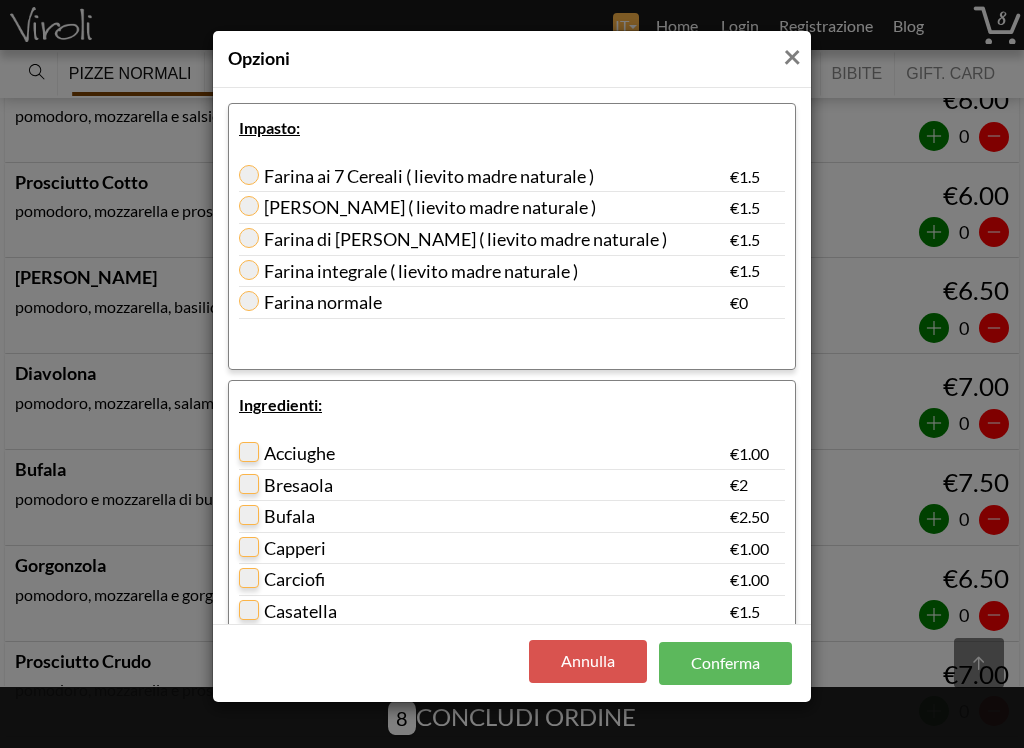click on "Farina integrale  (  lievito madre naturale )" at bounding box center (408, 271) 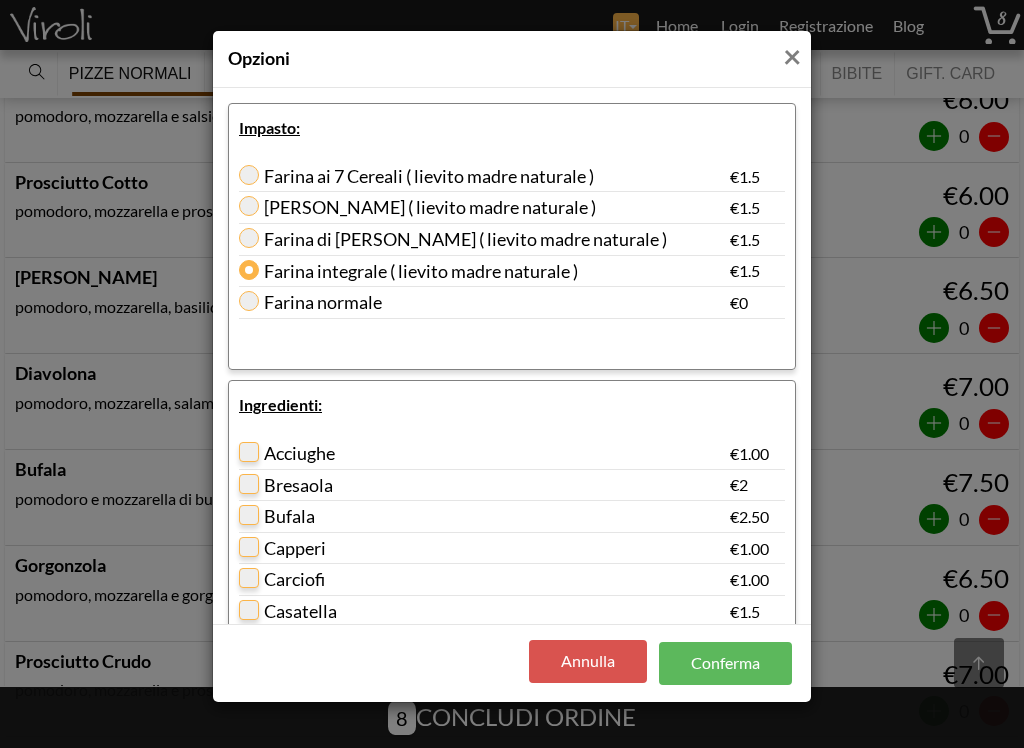 click on "Farina normale" at bounding box center [484, 303] 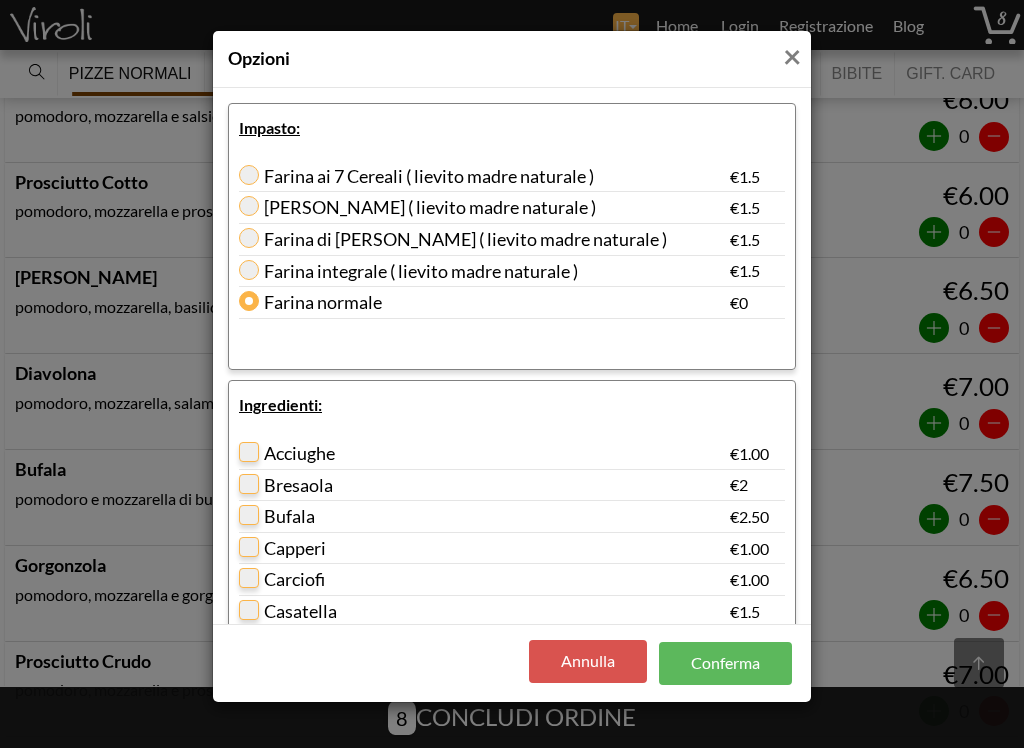 click on "Conferma" at bounding box center [725, 663] 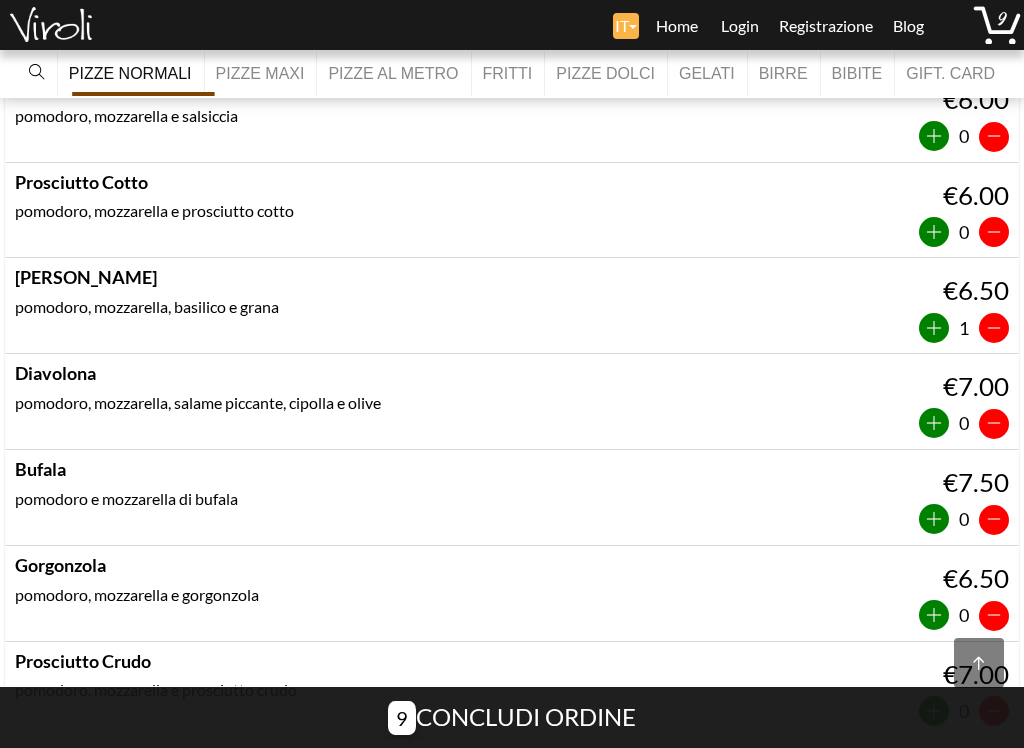 click on "9" at bounding box center [997, 24] 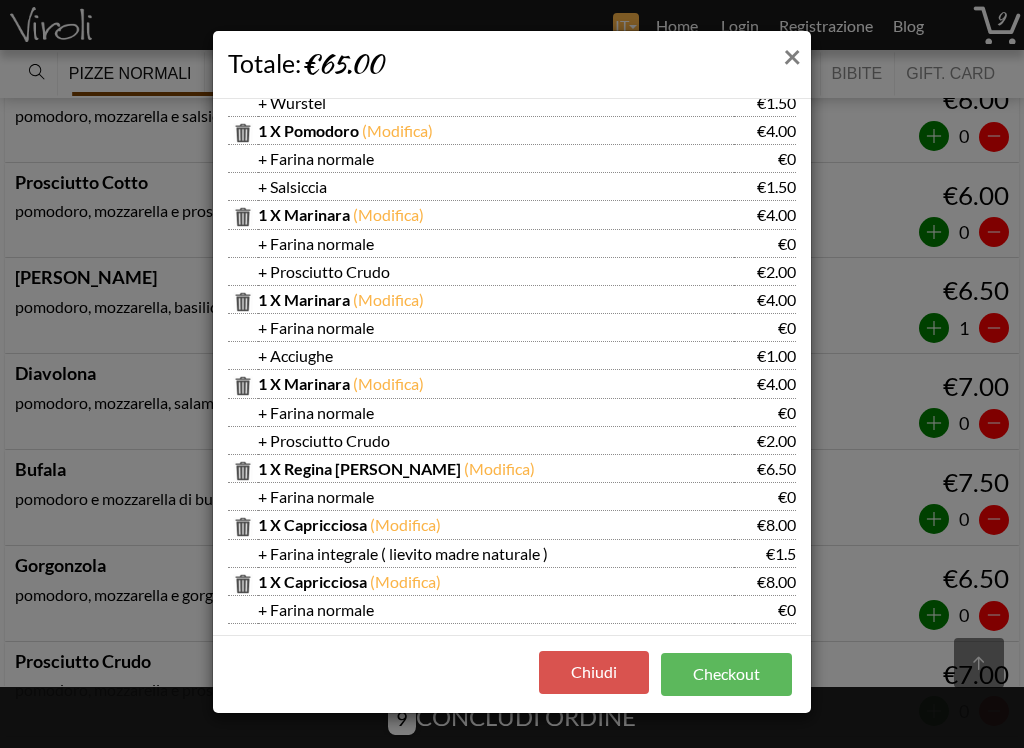 scroll, scrollTop: 306, scrollLeft: 0, axis: vertical 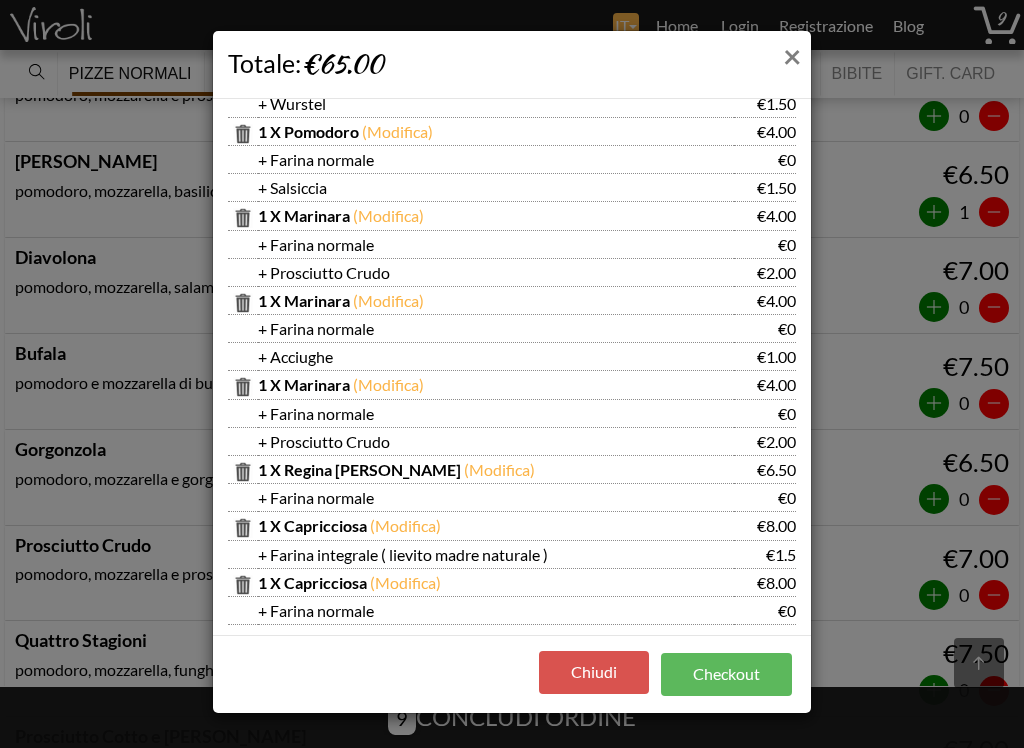click on "Checkout" at bounding box center [726, 674] 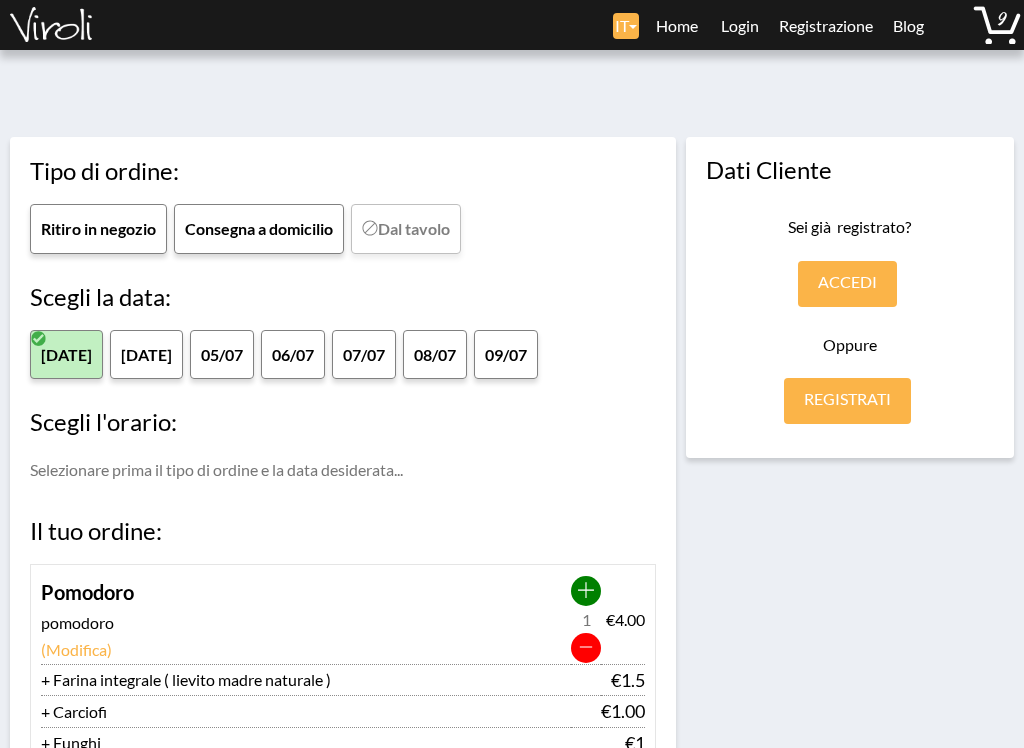 scroll, scrollTop: 0, scrollLeft: 0, axis: both 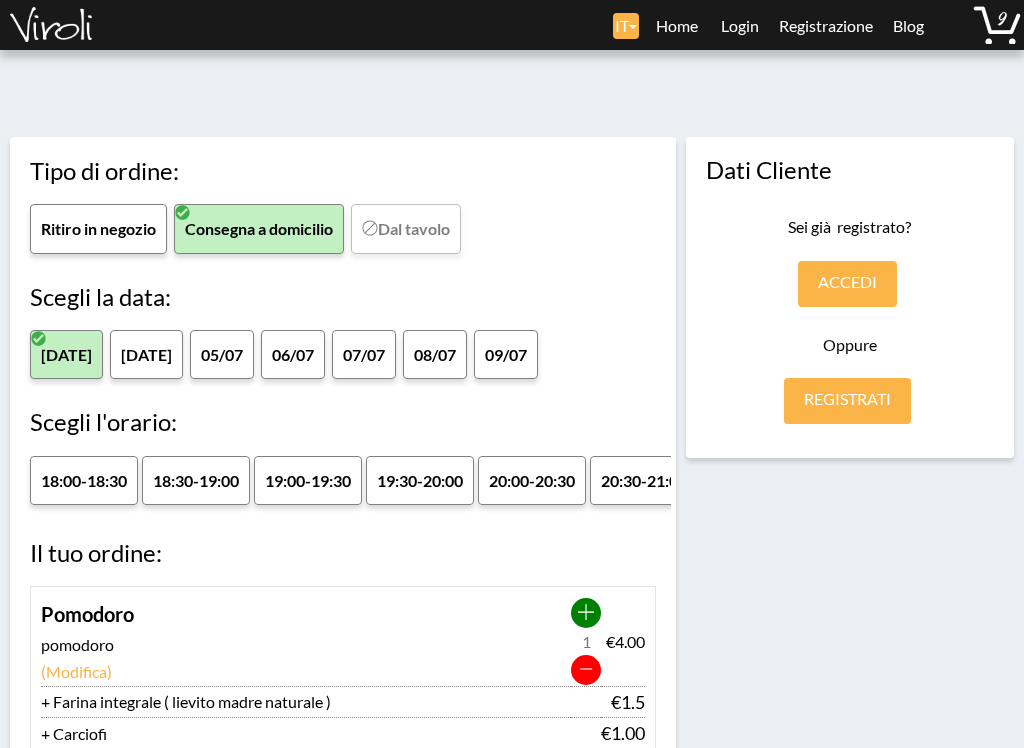 click on "20:00-20:30" at bounding box center (532, 480) 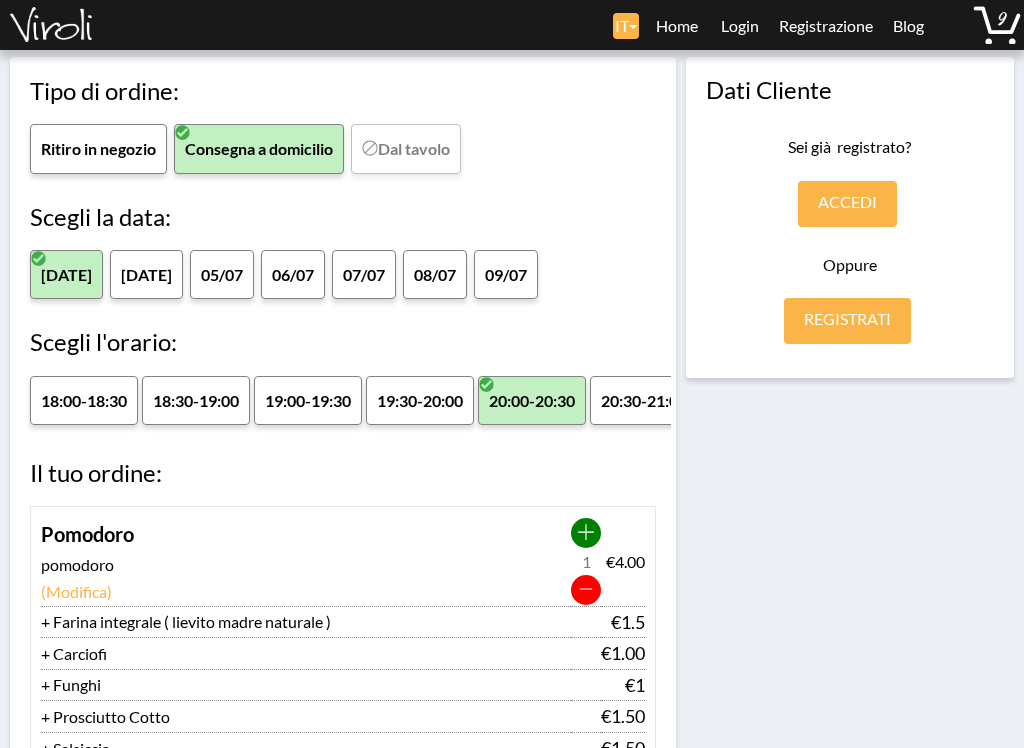 scroll, scrollTop: 126, scrollLeft: 0, axis: vertical 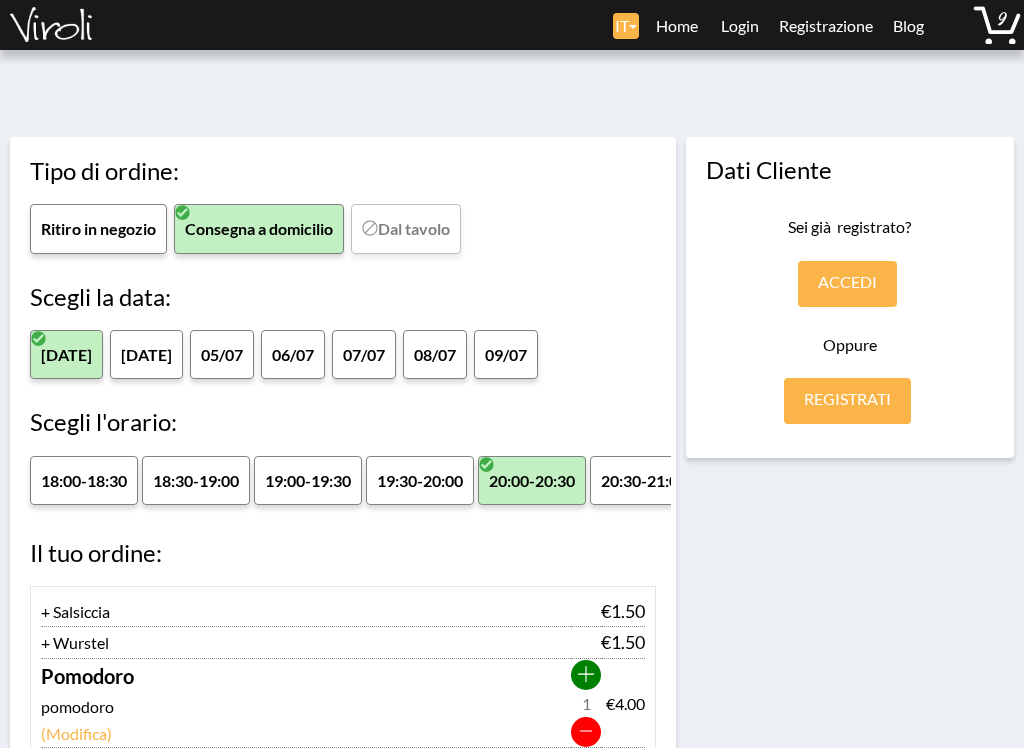click on "Registrati" at bounding box center [847, 401] 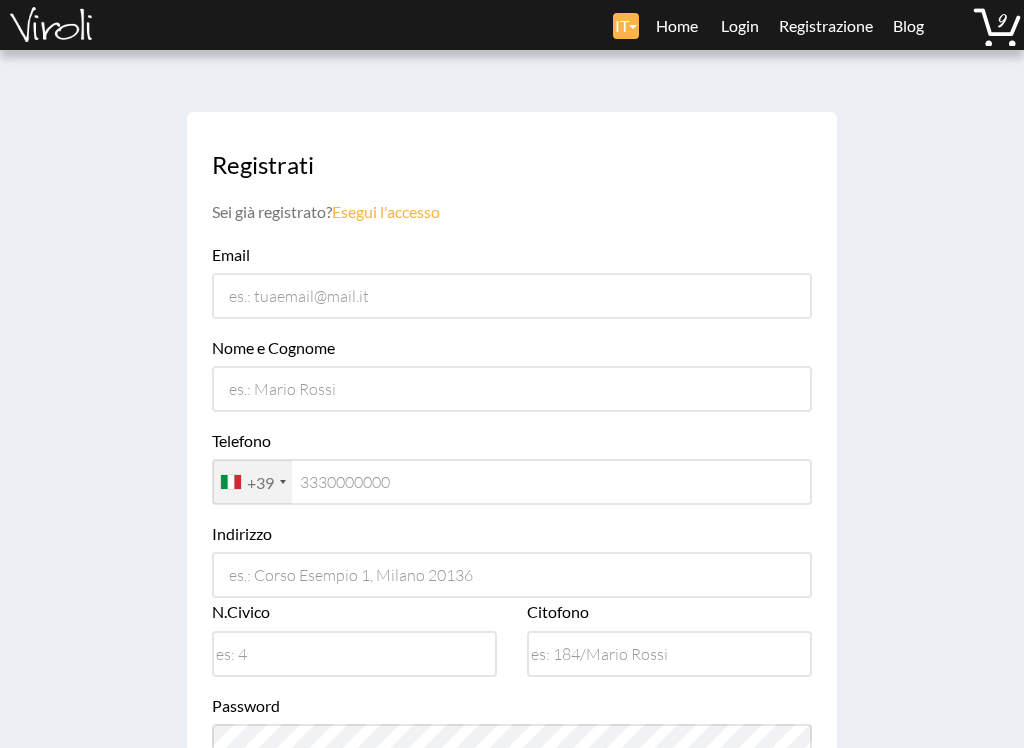 scroll, scrollTop: 0, scrollLeft: 0, axis: both 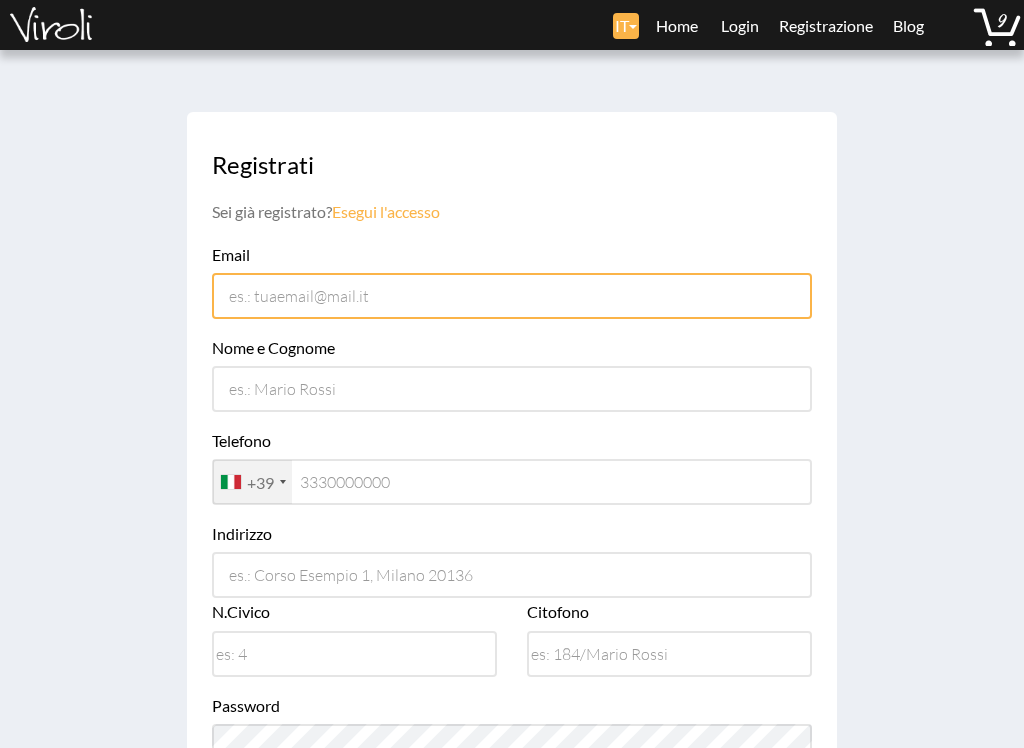 click at bounding box center [512, 296] 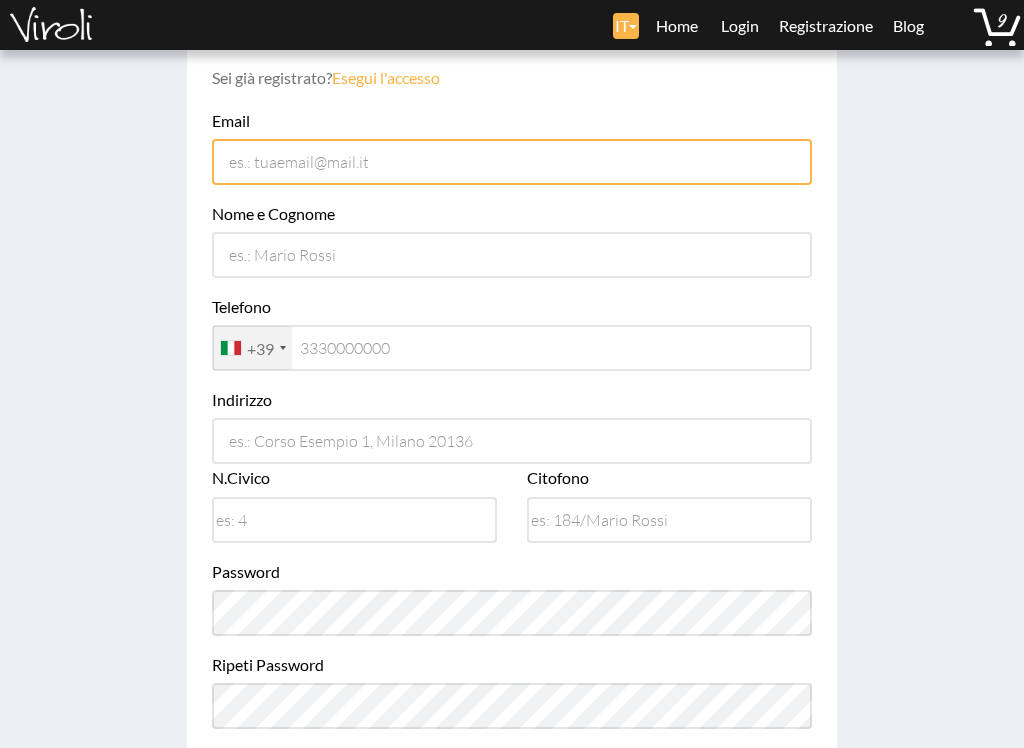 scroll, scrollTop: 136, scrollLeft: 0, axis: vertical 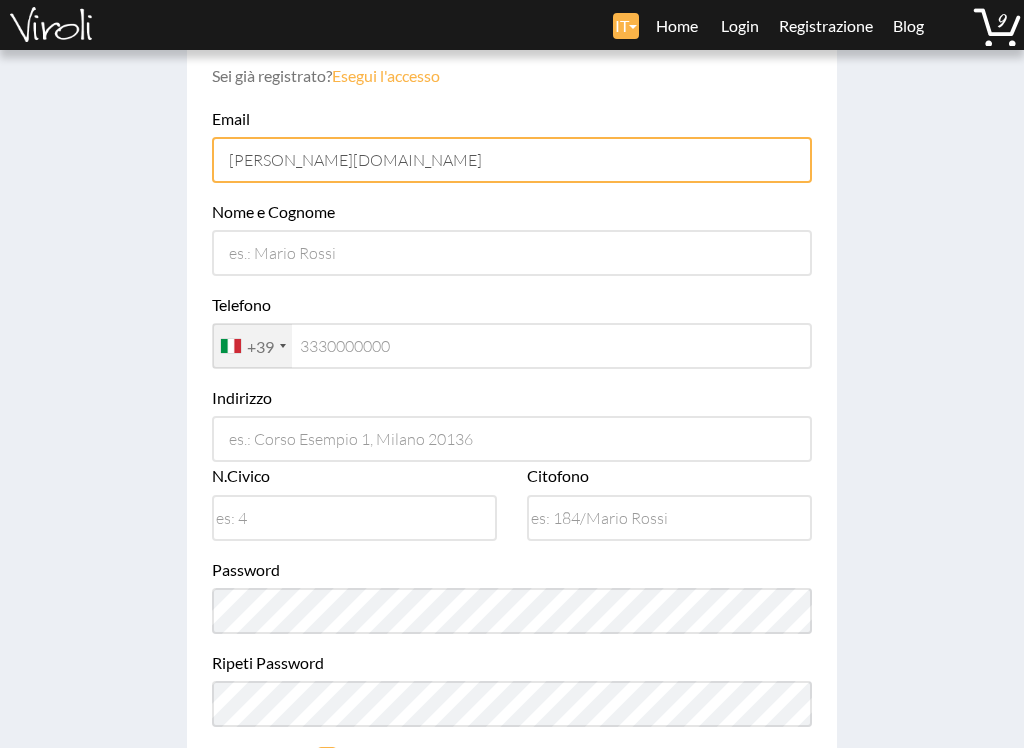 click on "Camporesi Dario ammali.com" at bounding box center (512, 160) 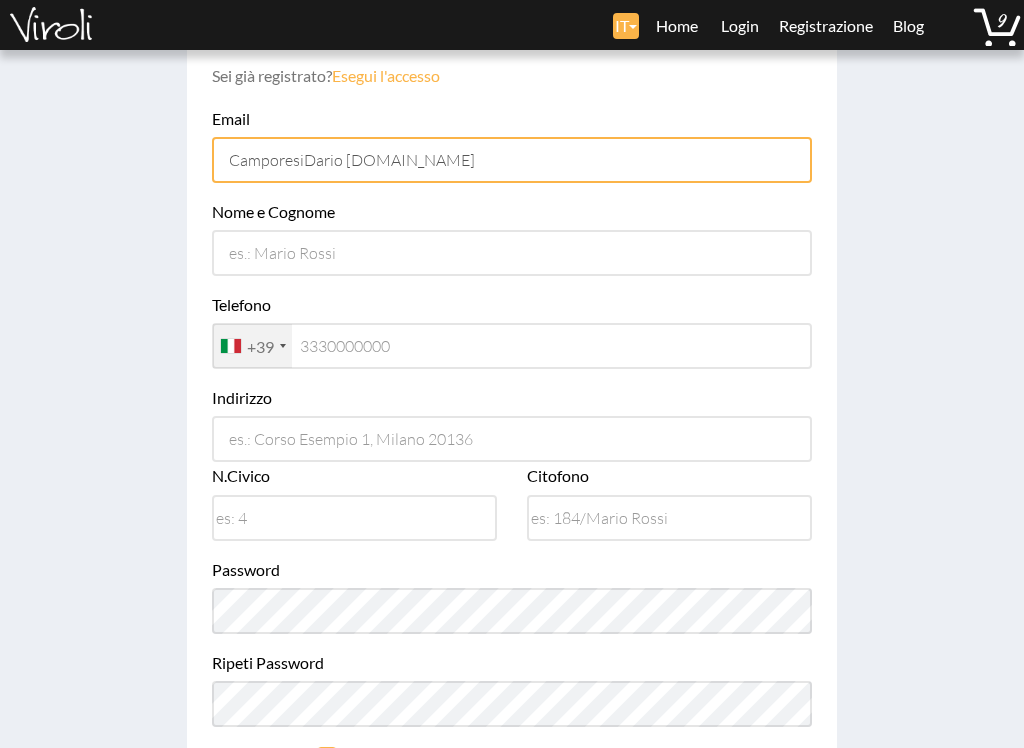 click on "CamporesiDario ammali.com" at bounding box center [512, 160] 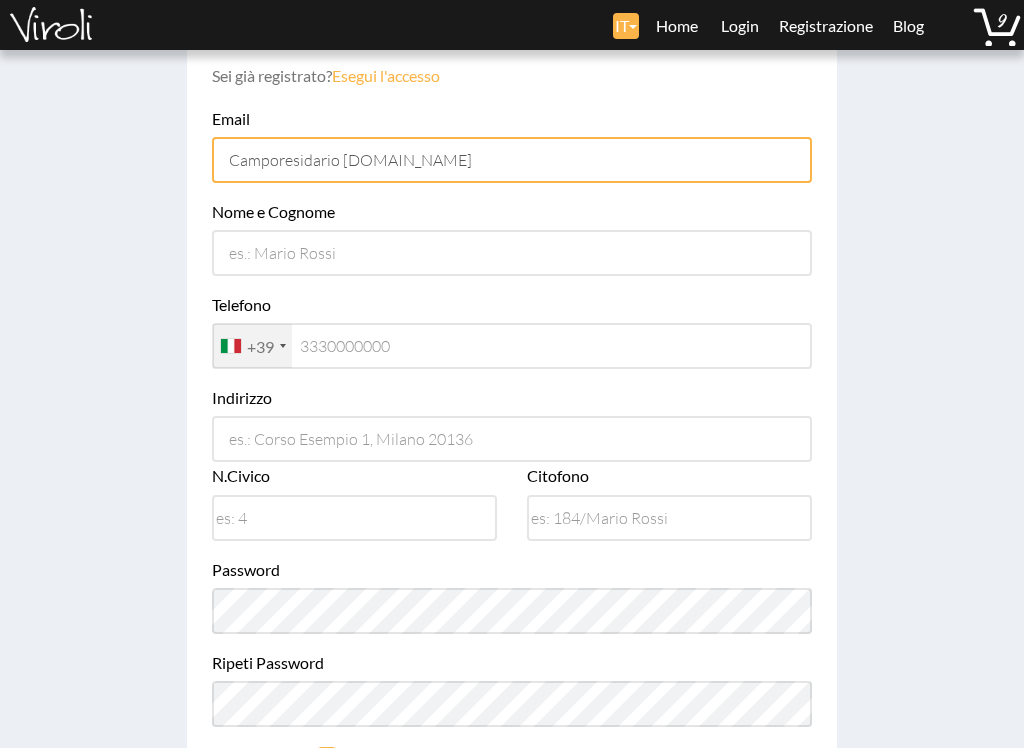 click on "Camporesidario ammali.com" at bounding box center (512, 160) 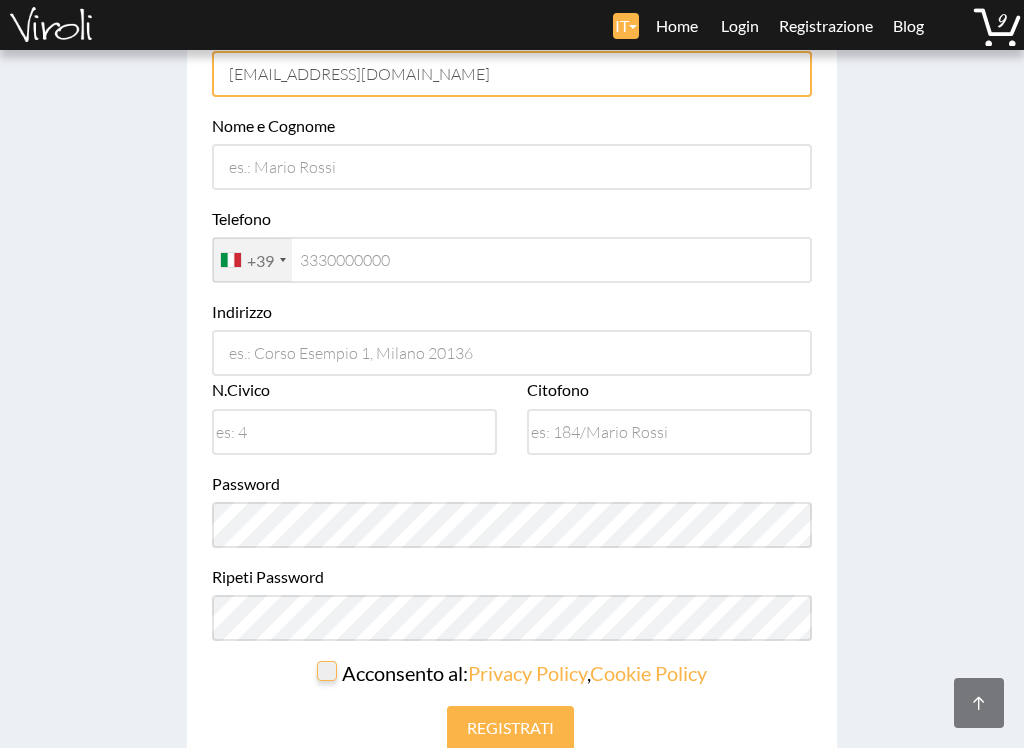 scroll, scrollTop: 253, scrollLeft: 0, axis: vertical 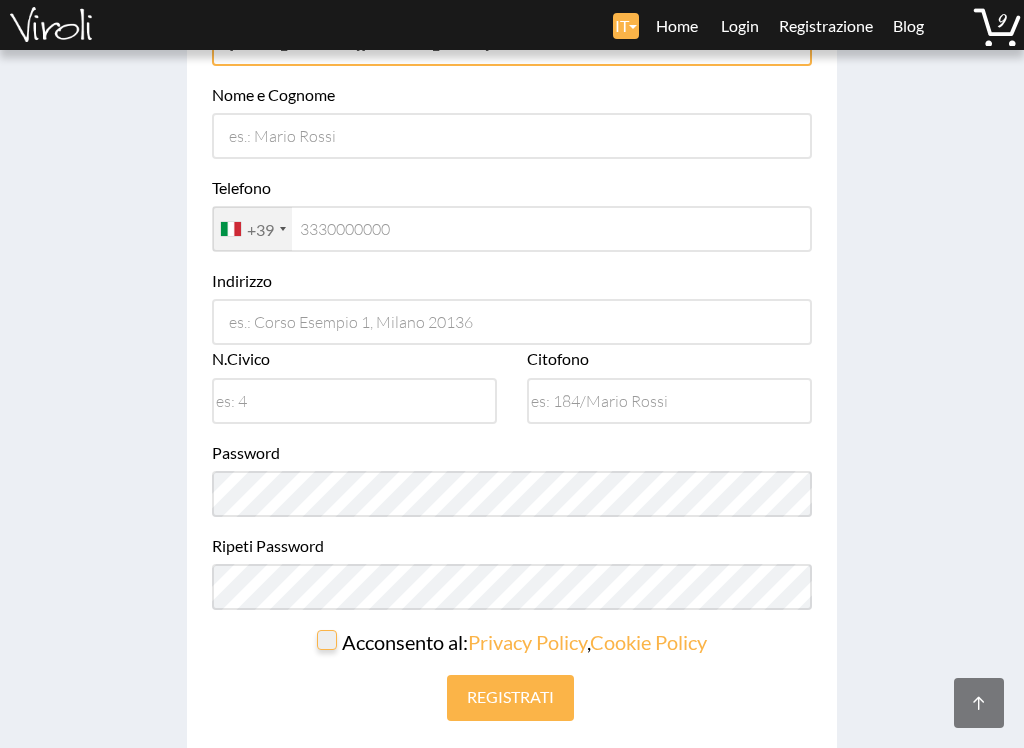 type on "Camporesidario@gmail.com" 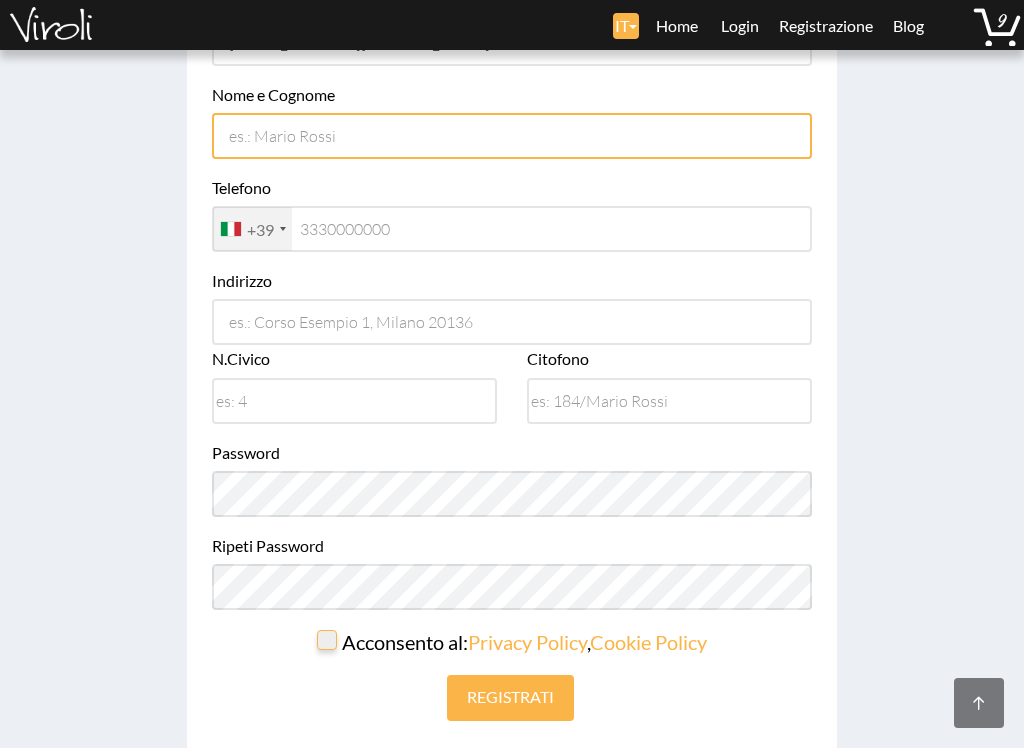 click at bounding box center (512, 136) 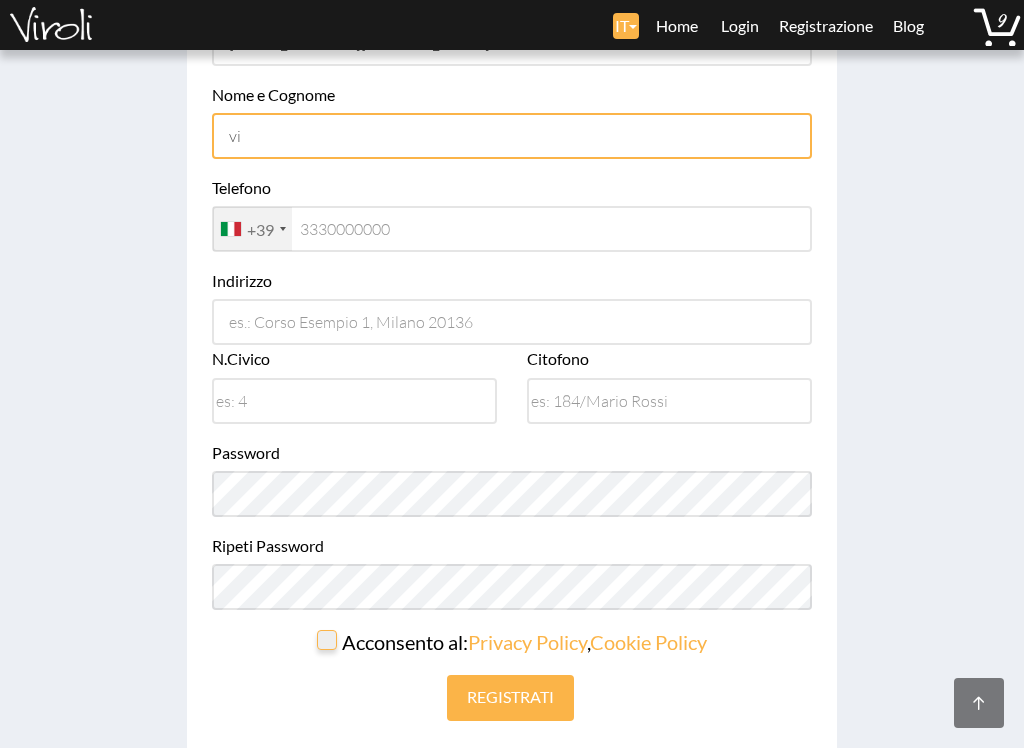 type on "v" 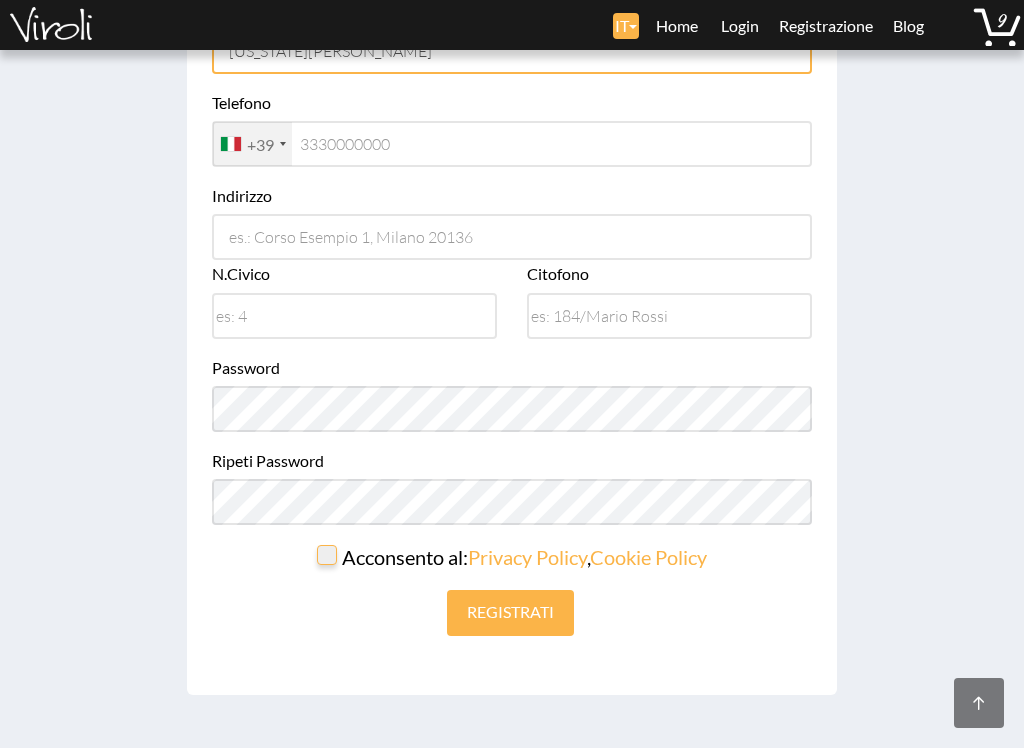 scroll, scrollTop: 341, scrollLeft: 0, axis: vertical 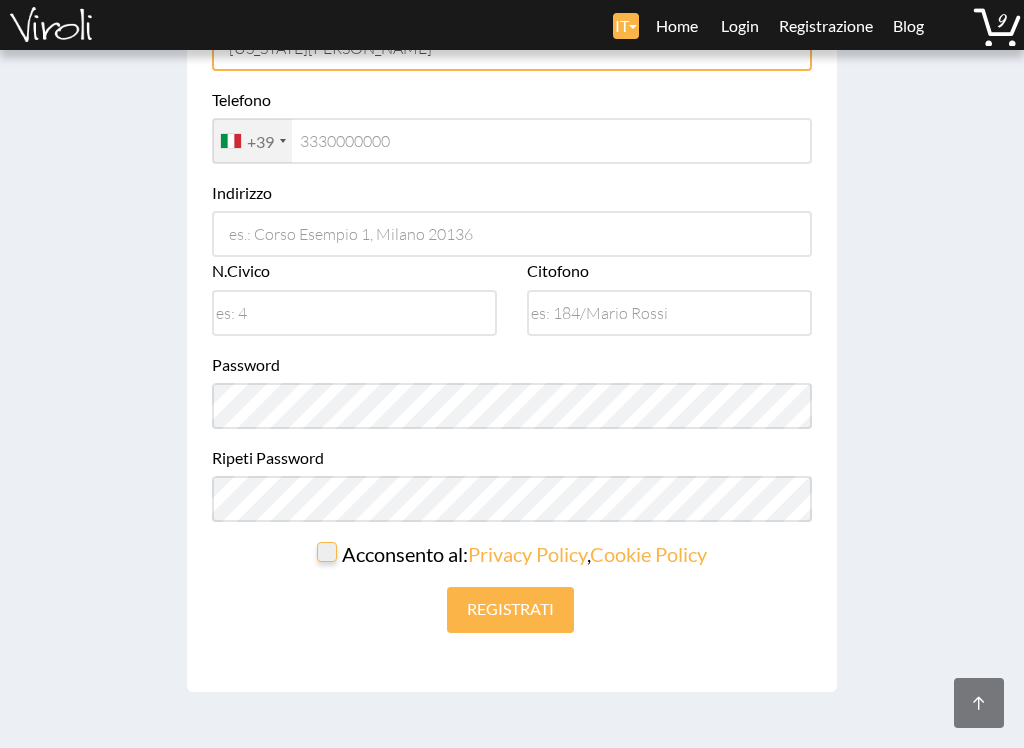 type on "Virginia Valcupi" 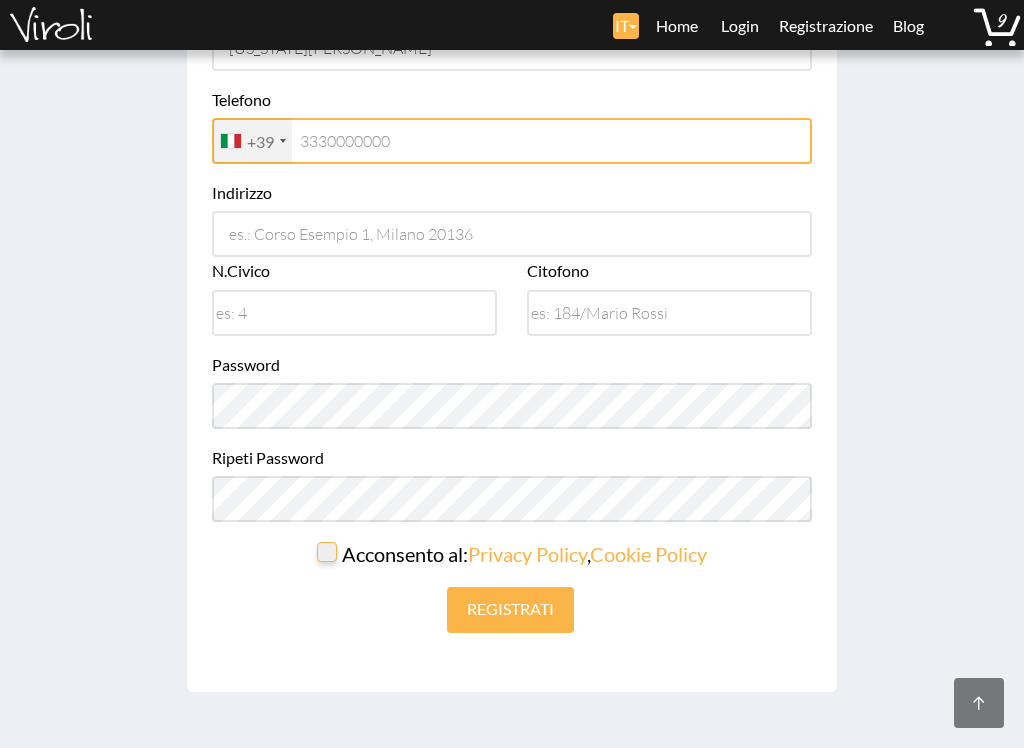 click at bounding box center [512, 141] 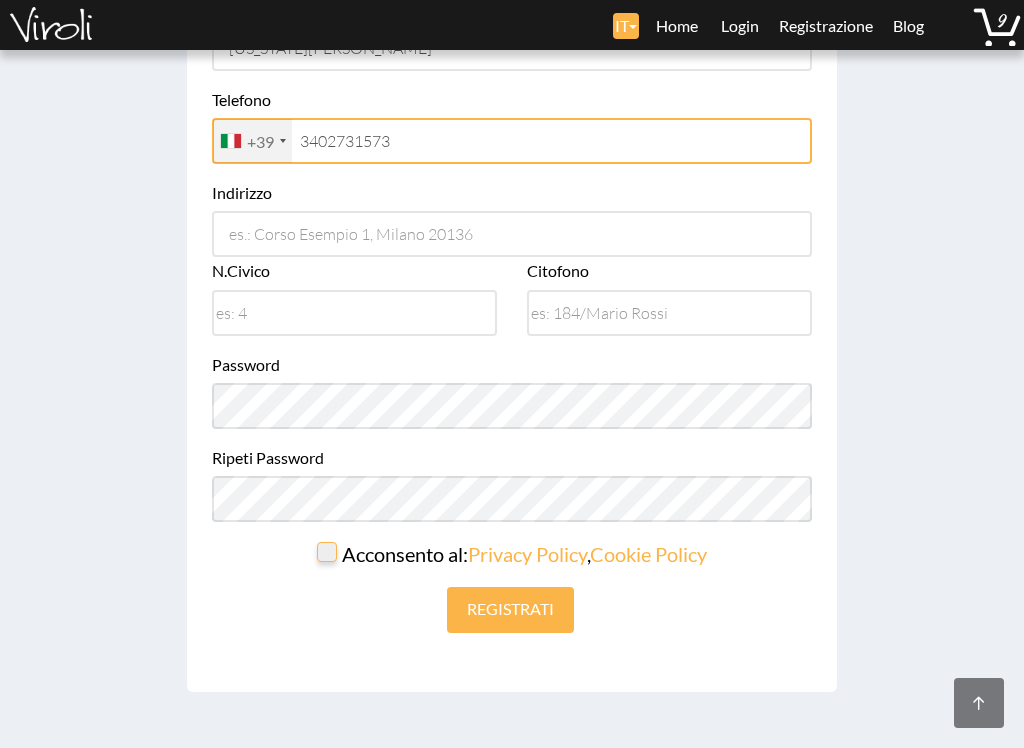 type on "3402731573" 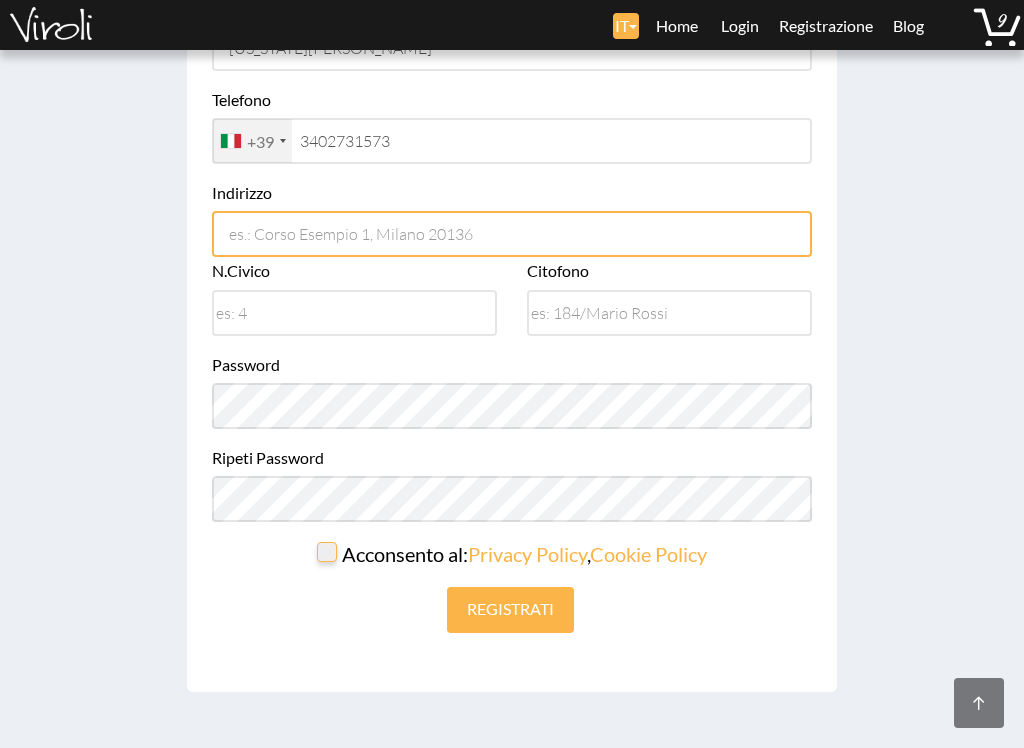 click at bounding box center [512, 234] 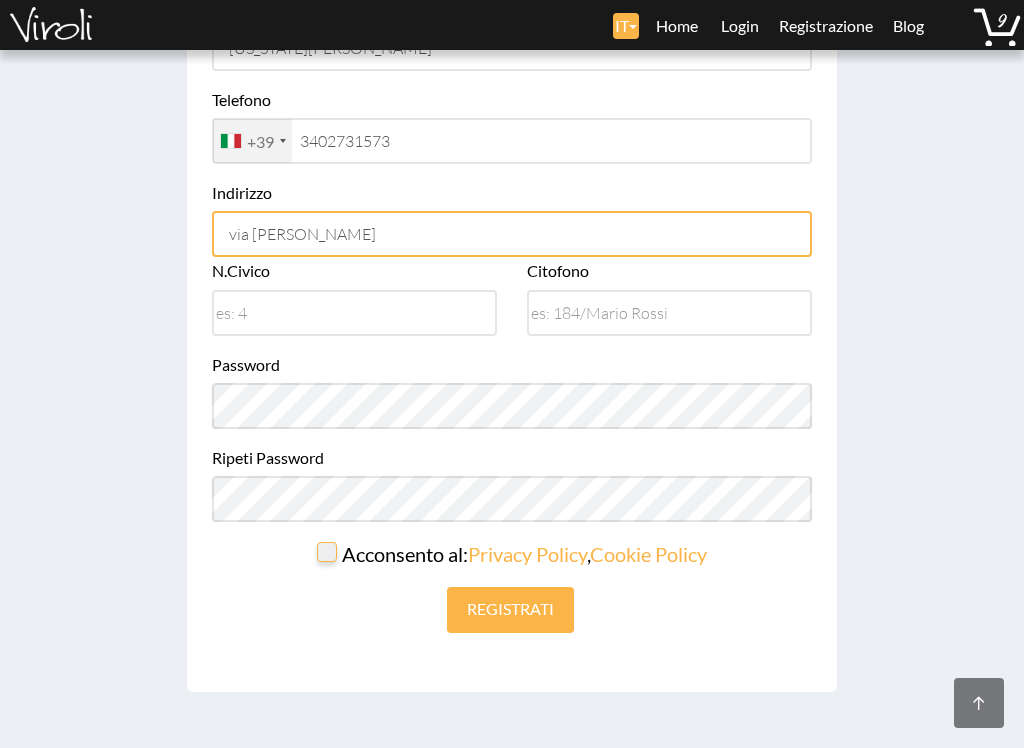 type on "via venturini" 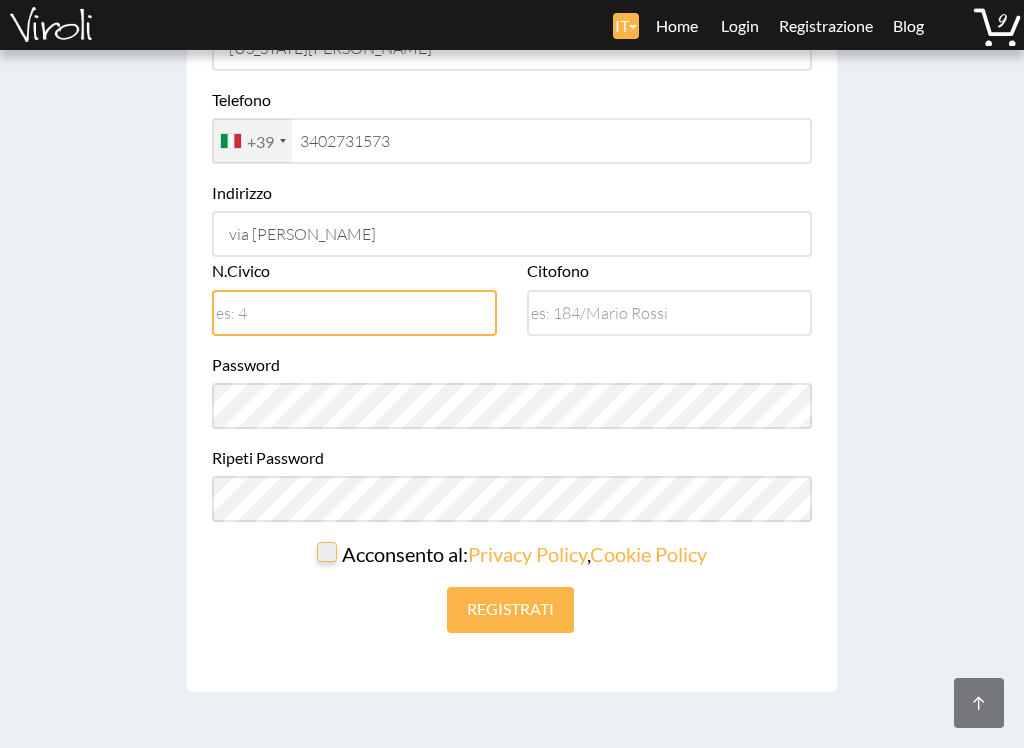 click at bounding box center (354, 313) 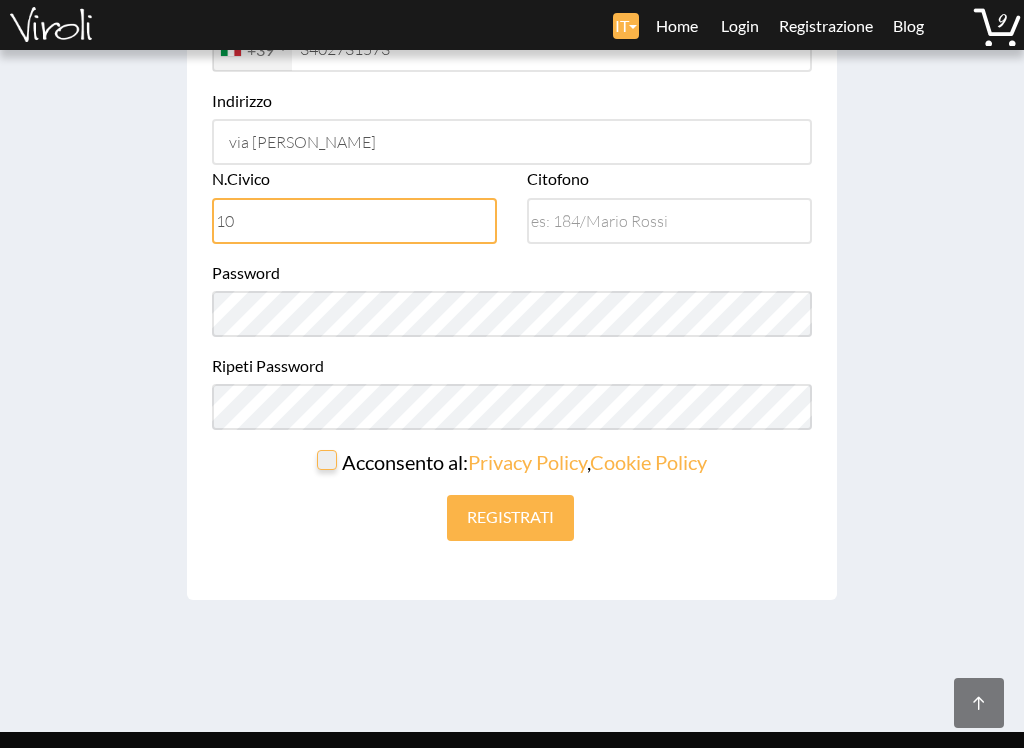 scroll, scrollTop: 473, scrollLeft: 0, axis: vertical 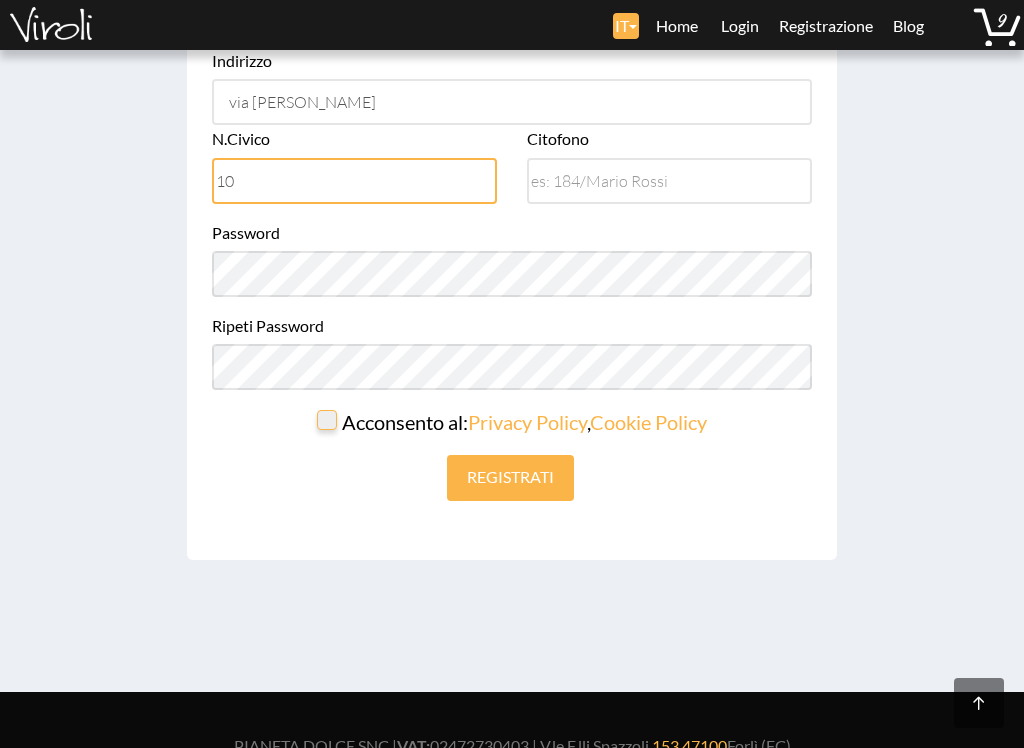 type on "10" 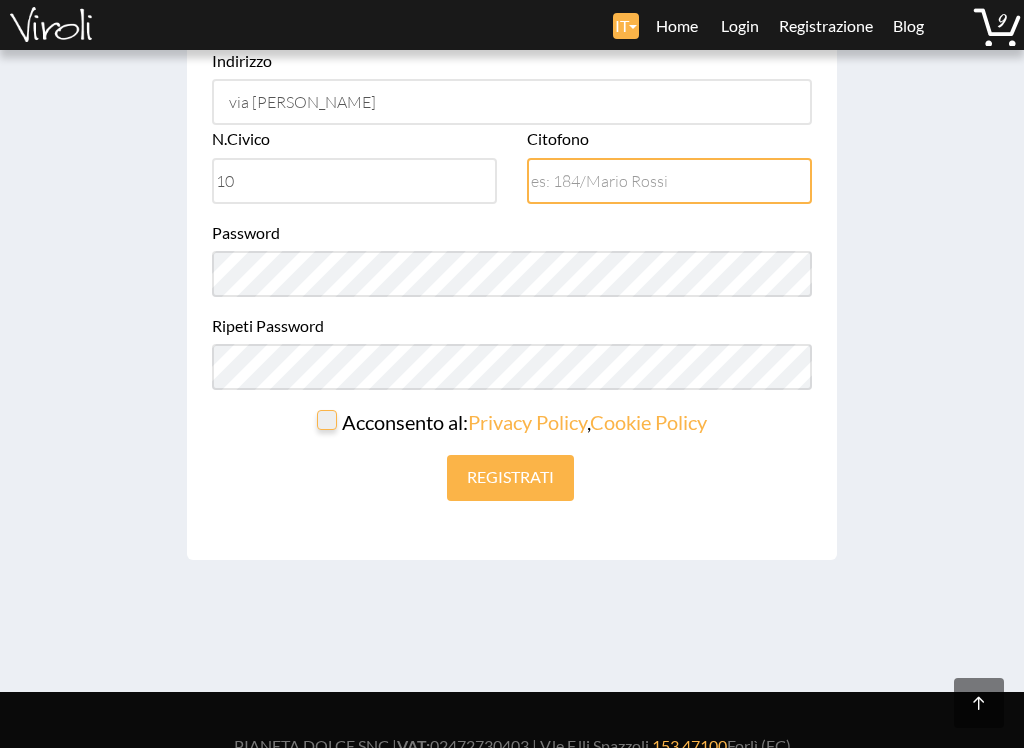 click at bounding box center [669, 181] 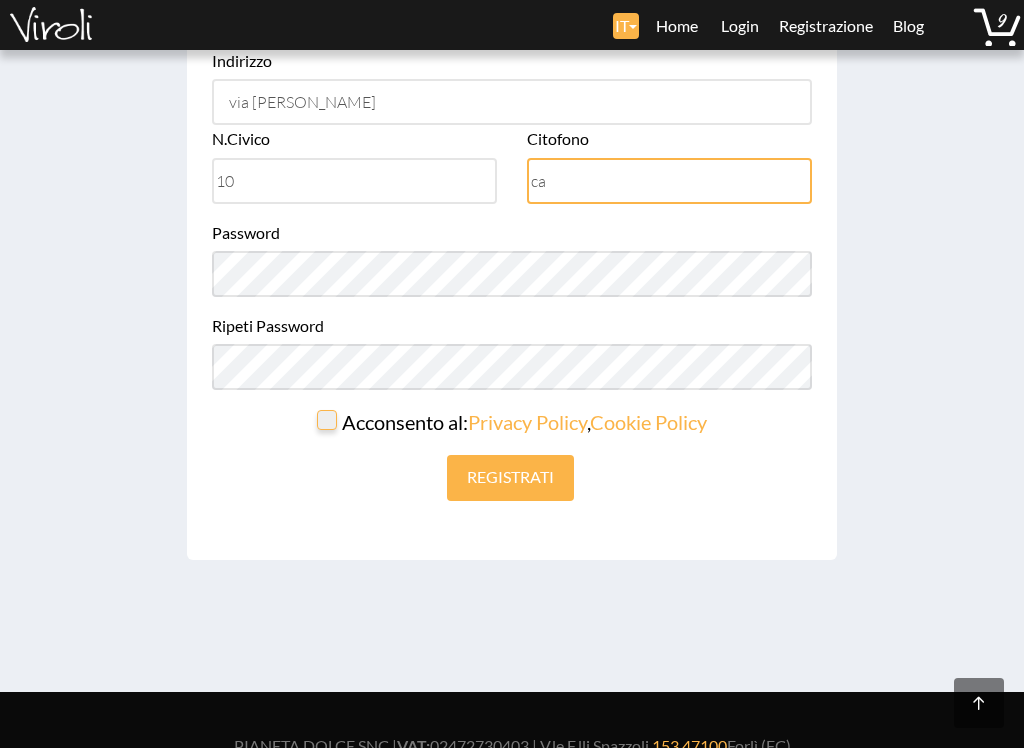 type on "c" 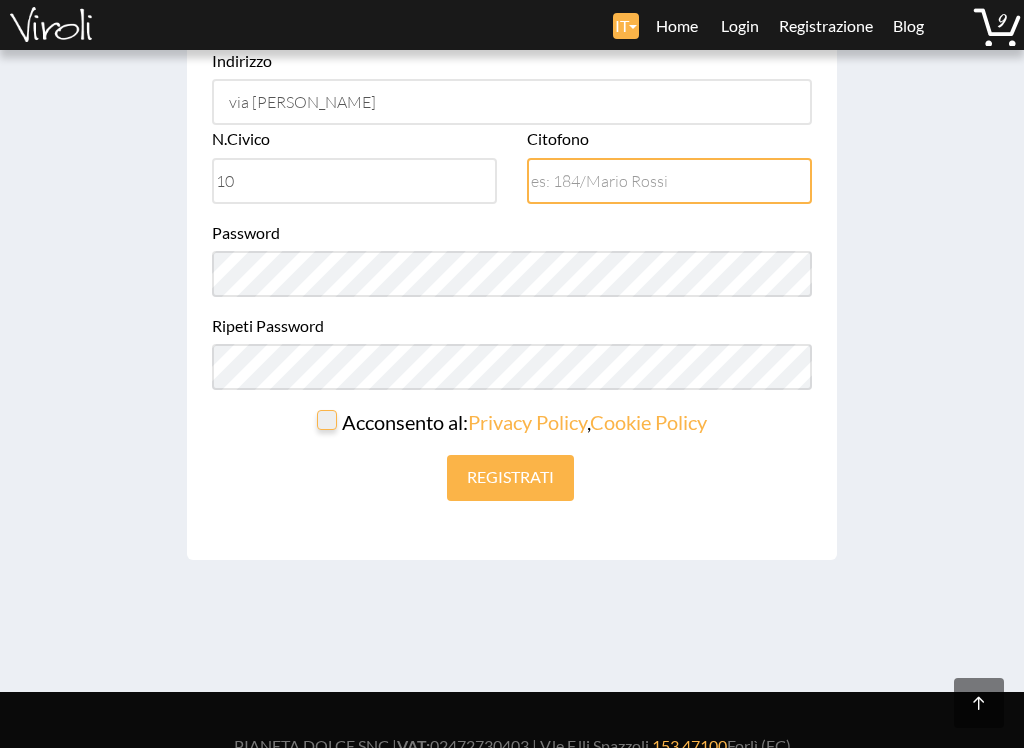 type on "c" 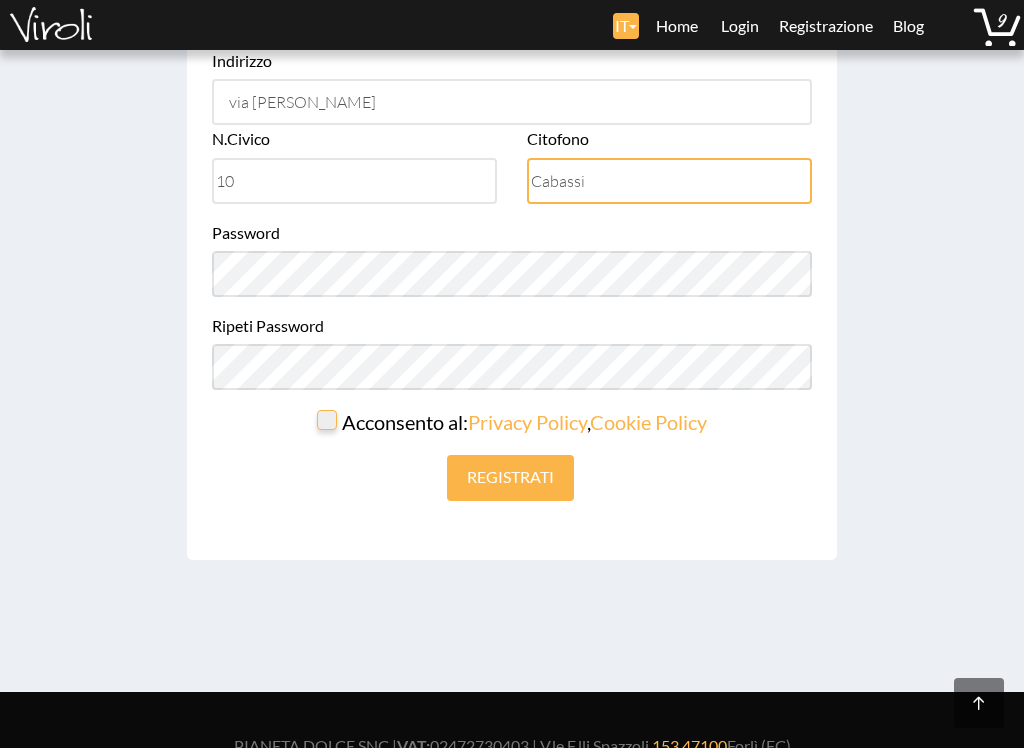 type on "Cabassi" 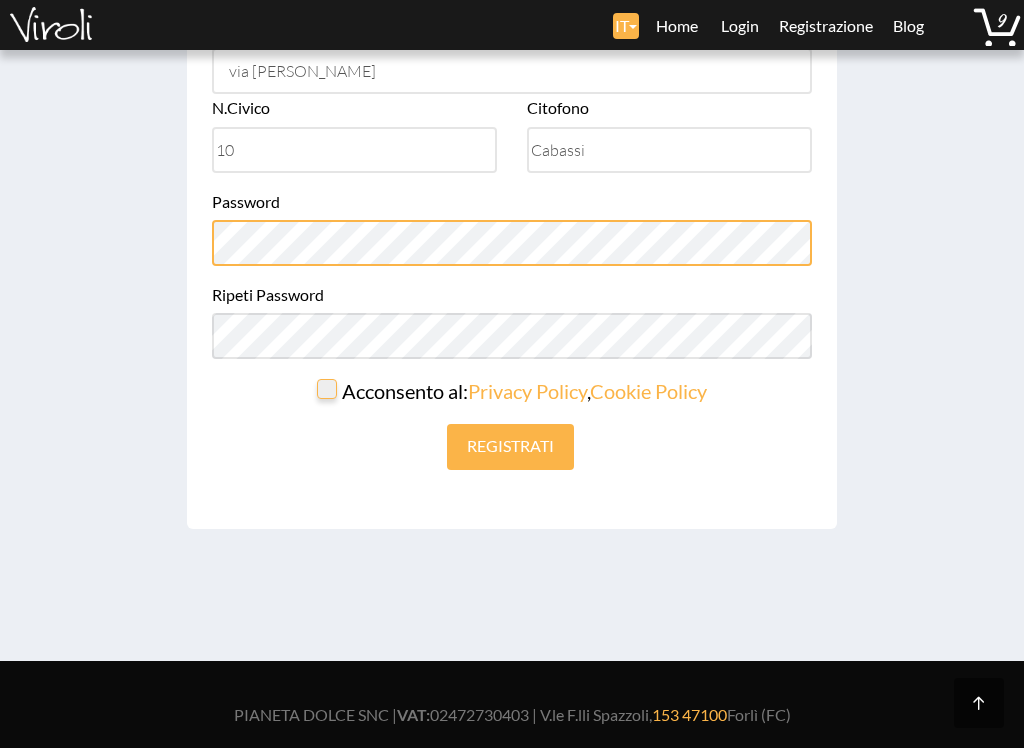 scroll, scrollTop: 549, scrollLeft: 0, axis: vertical 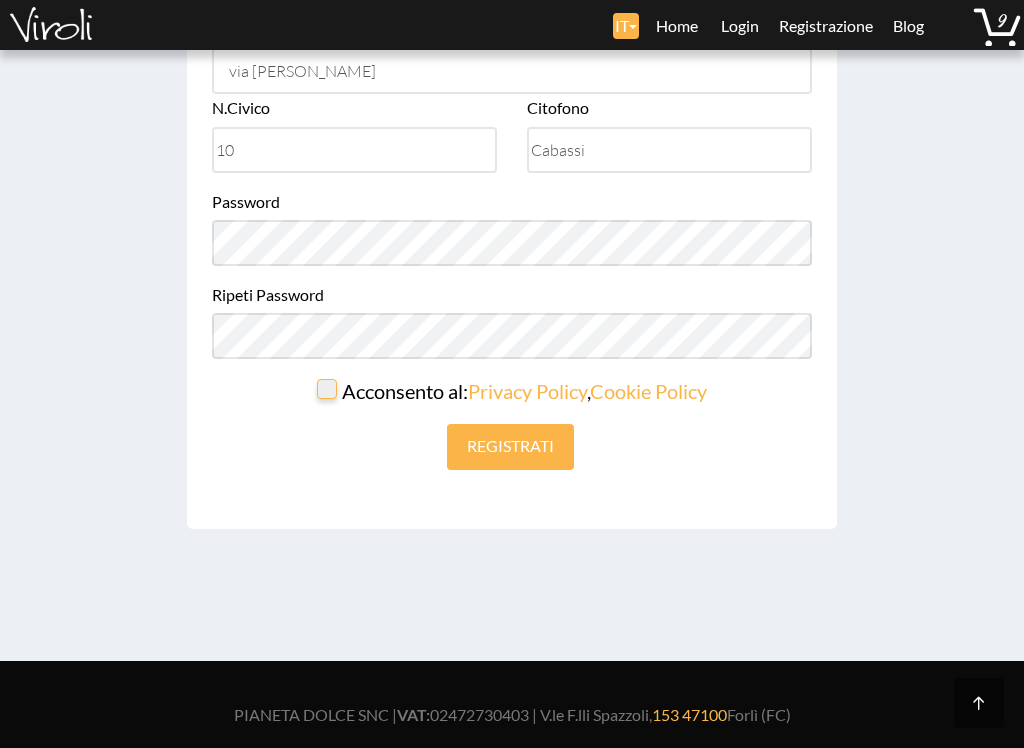 click at bounding box center [327, 389] 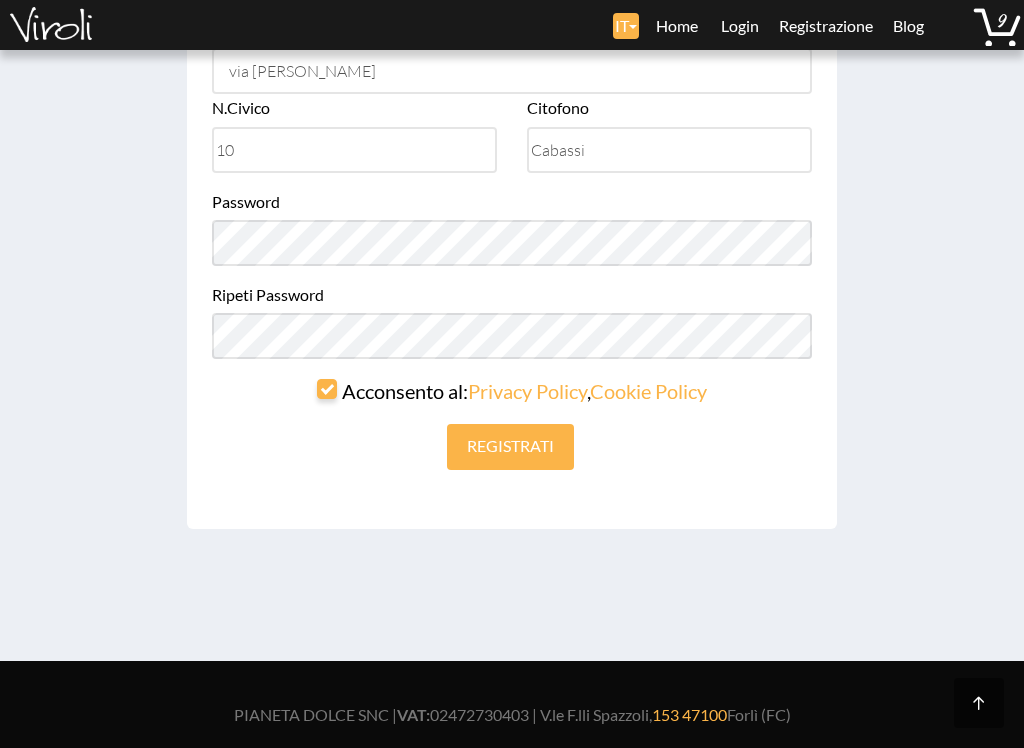 scroll, scrollTop: 502, scrollLeft: 0, axis: vertical 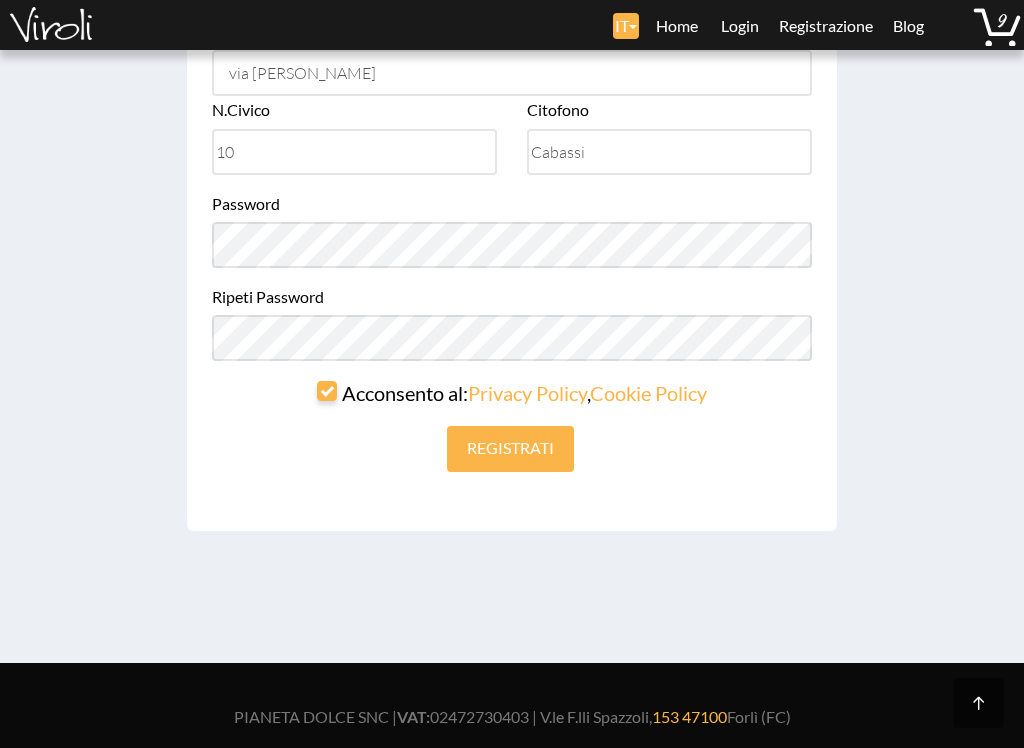 click on "Registrati" at bounding box center (510, 449) 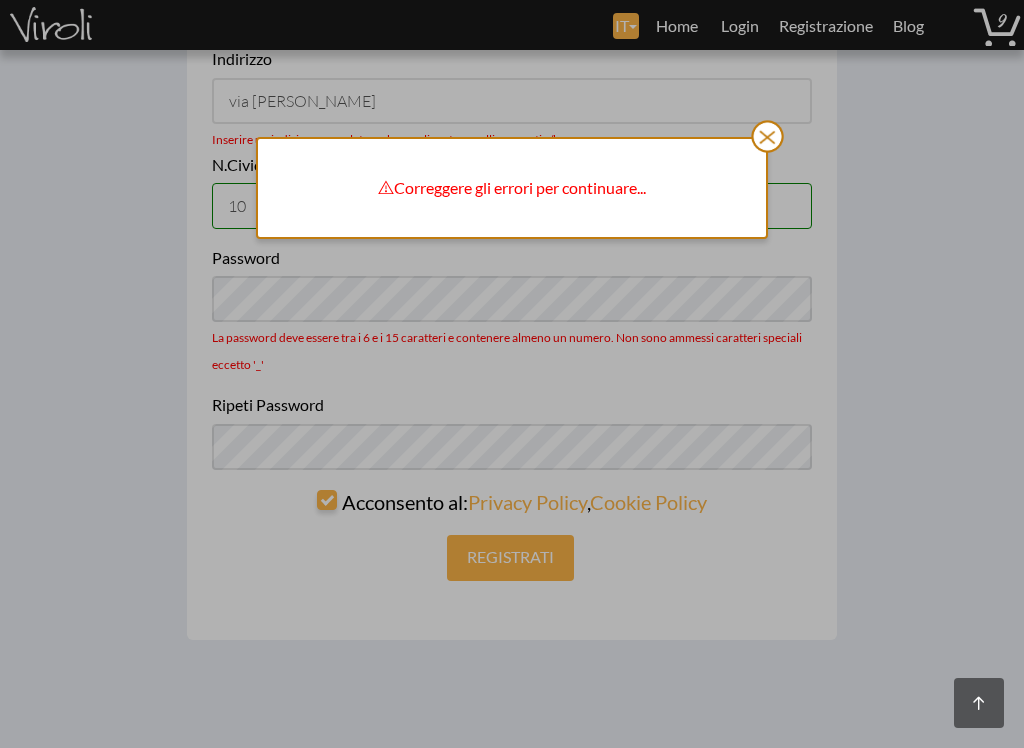 click at bounding box center [767, 136] 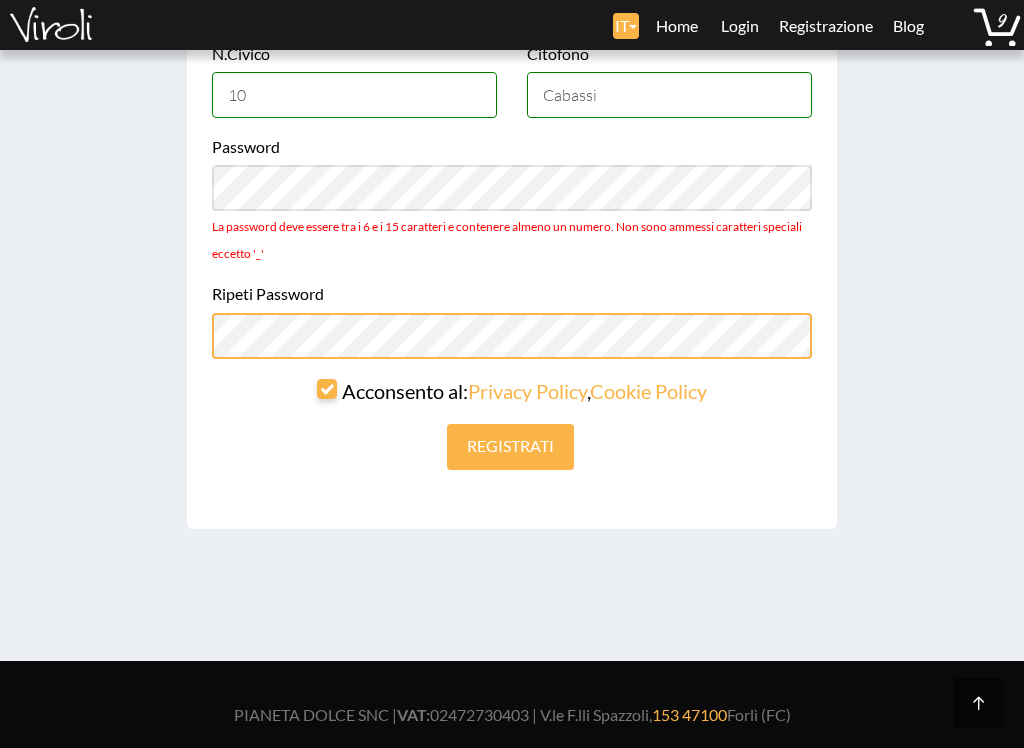 scroll, scrollTop: 610, scrollLeft: 0, axis: vertical 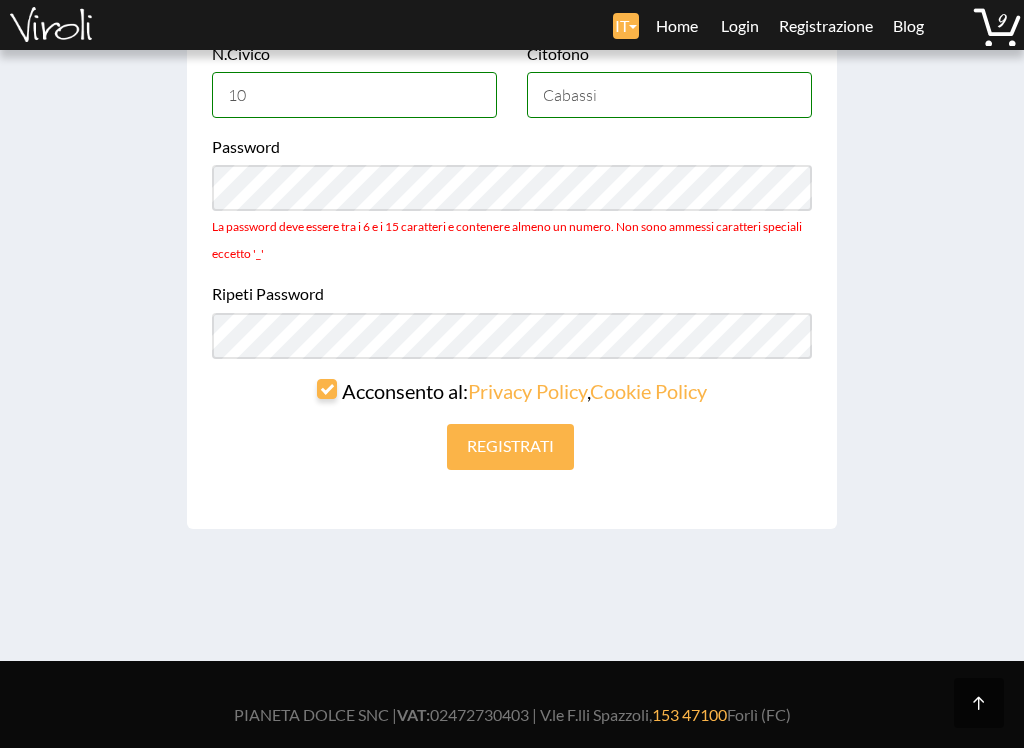 click on "Registrati" at bounding box center [510, 447] 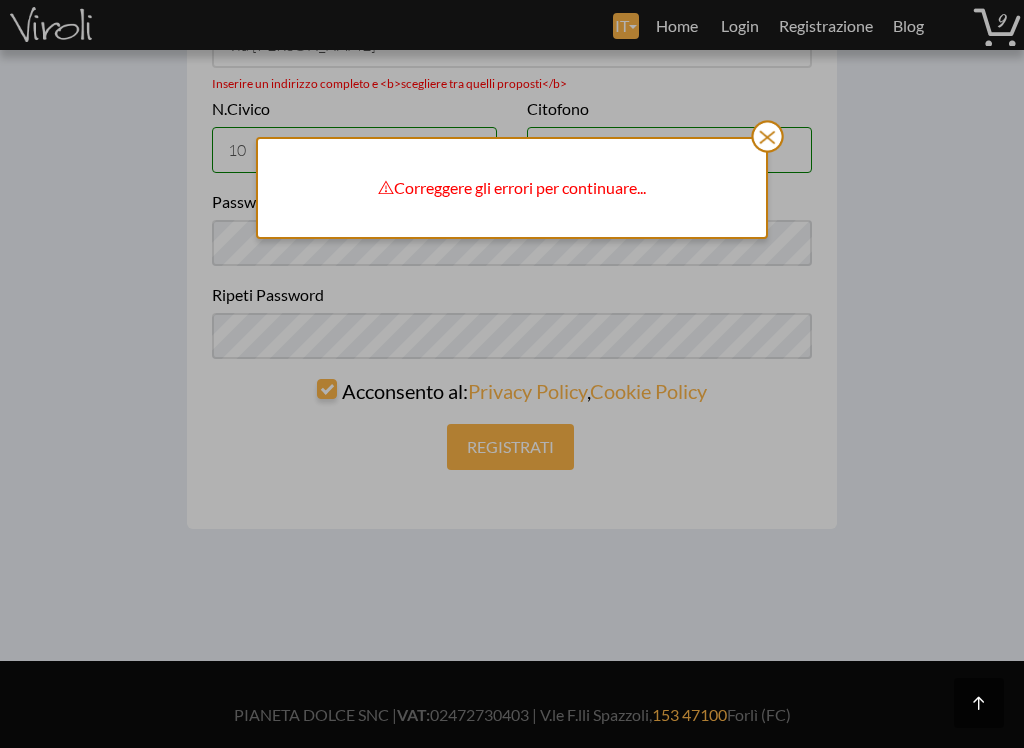 scroll, scrollTop: 556, scrollLeft: 0, axis: vertical 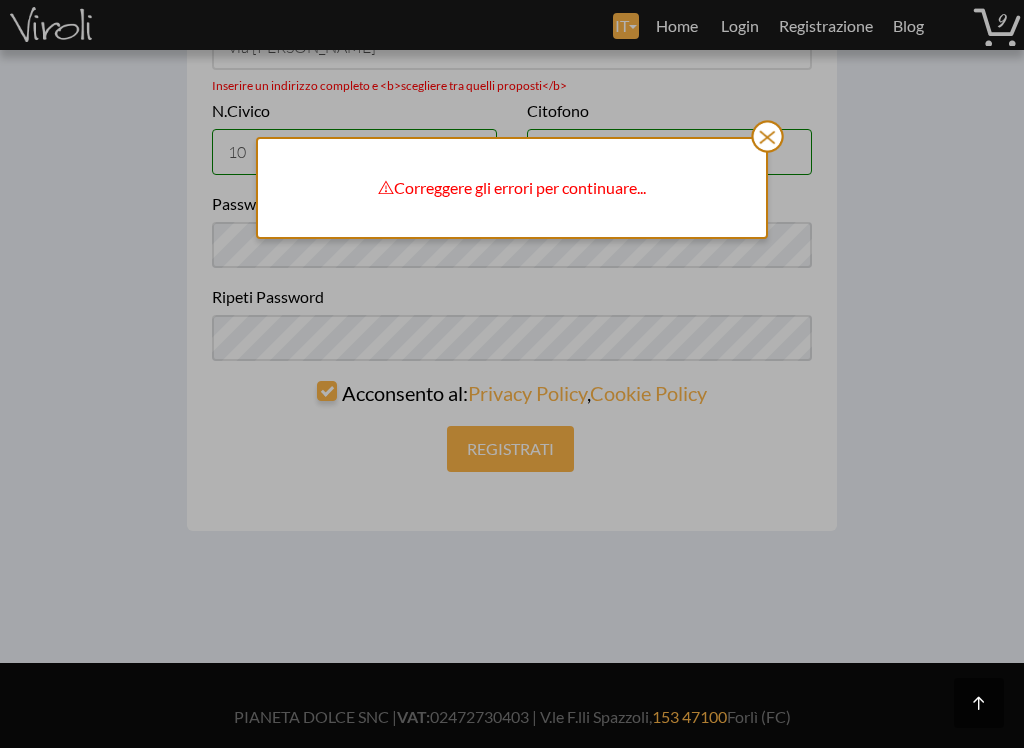 click at bounding box center (767, 136) 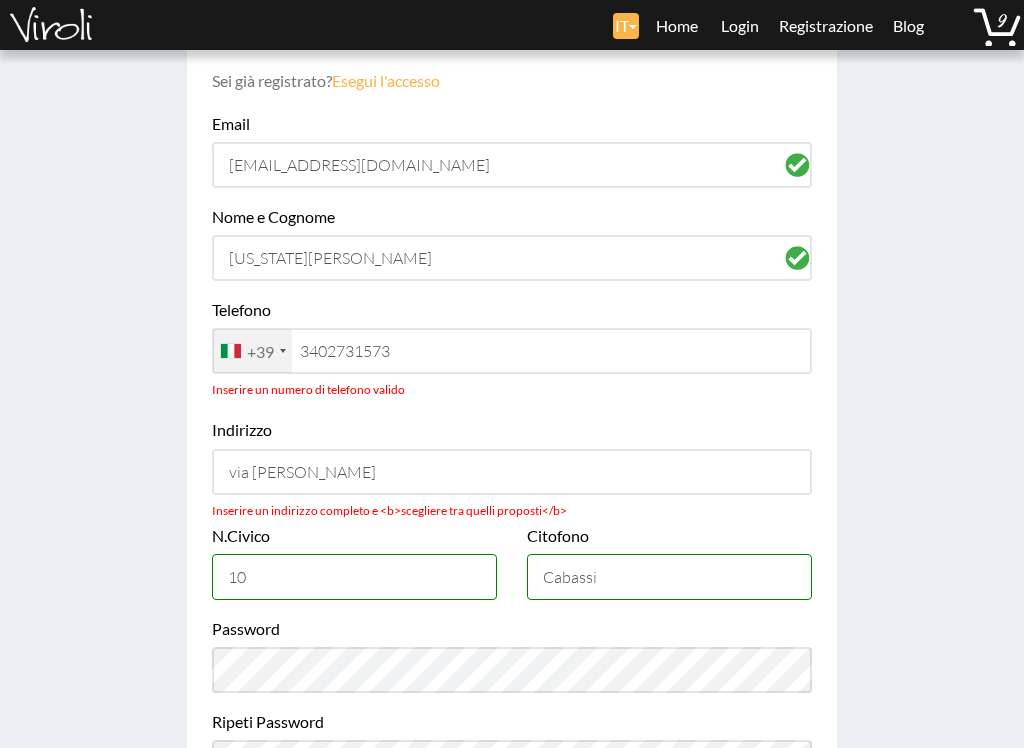 scroll, scrollTop: 0, scrollLeft: 0, axis: both 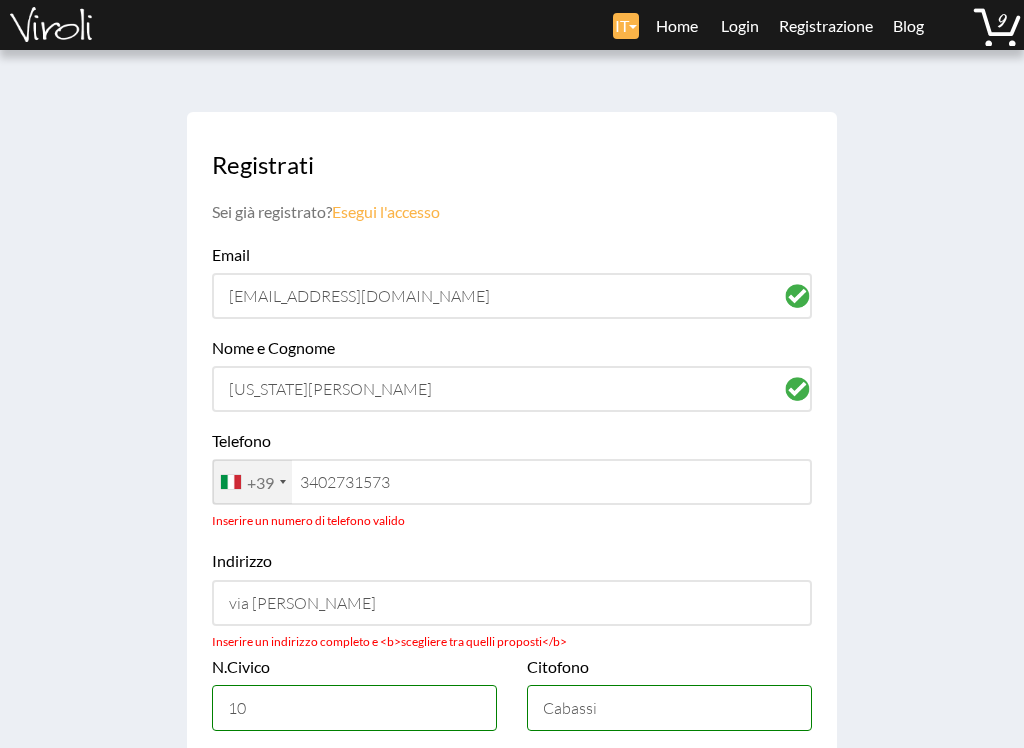click on "Esegui l'accesso" at bounding box center [386, 211] 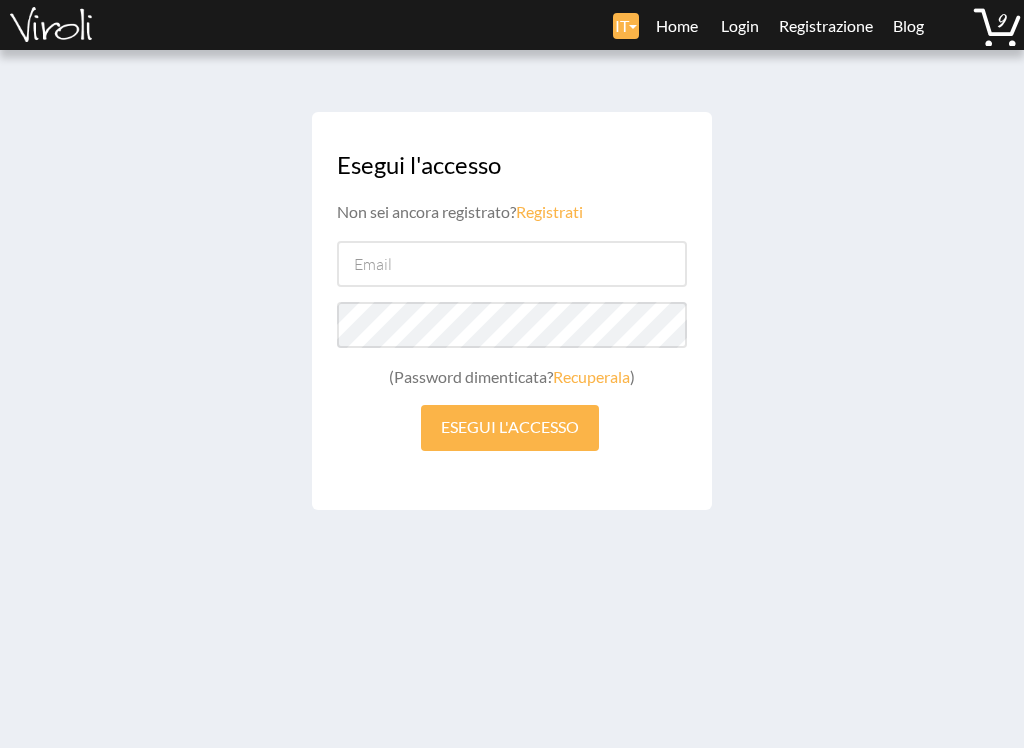scroll, scrollTop: 0, scrollLeft: 0, axis: both 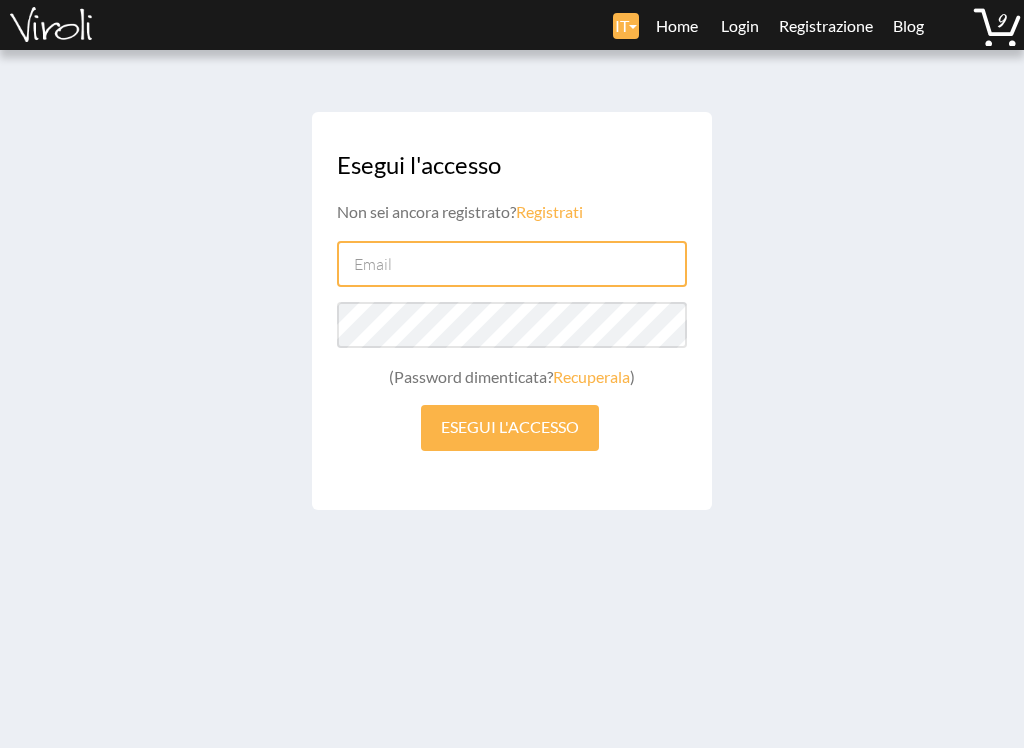 click at bounding box center (512, 264) 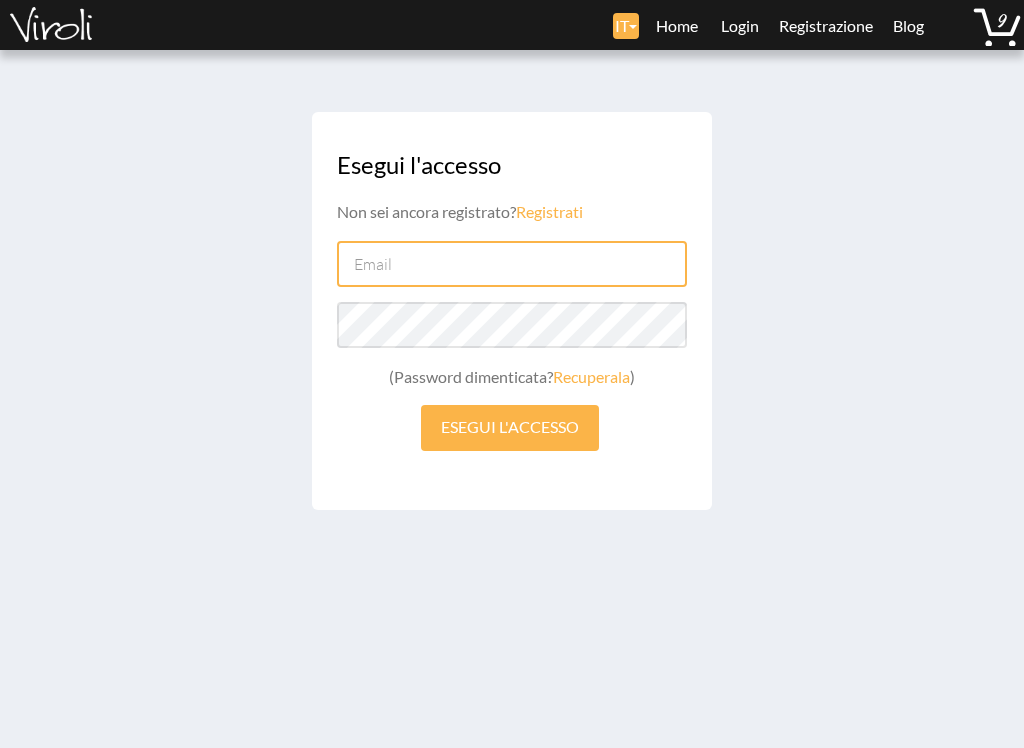 click at bounding box center [512, 264] 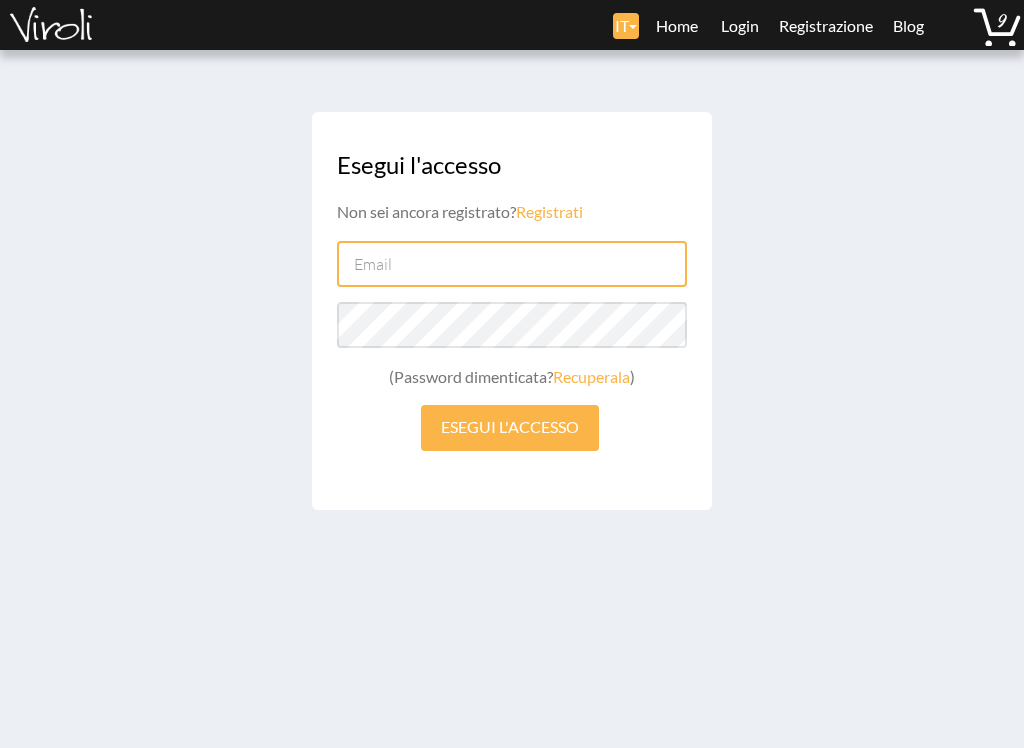 click at bounding box center [512, 264] 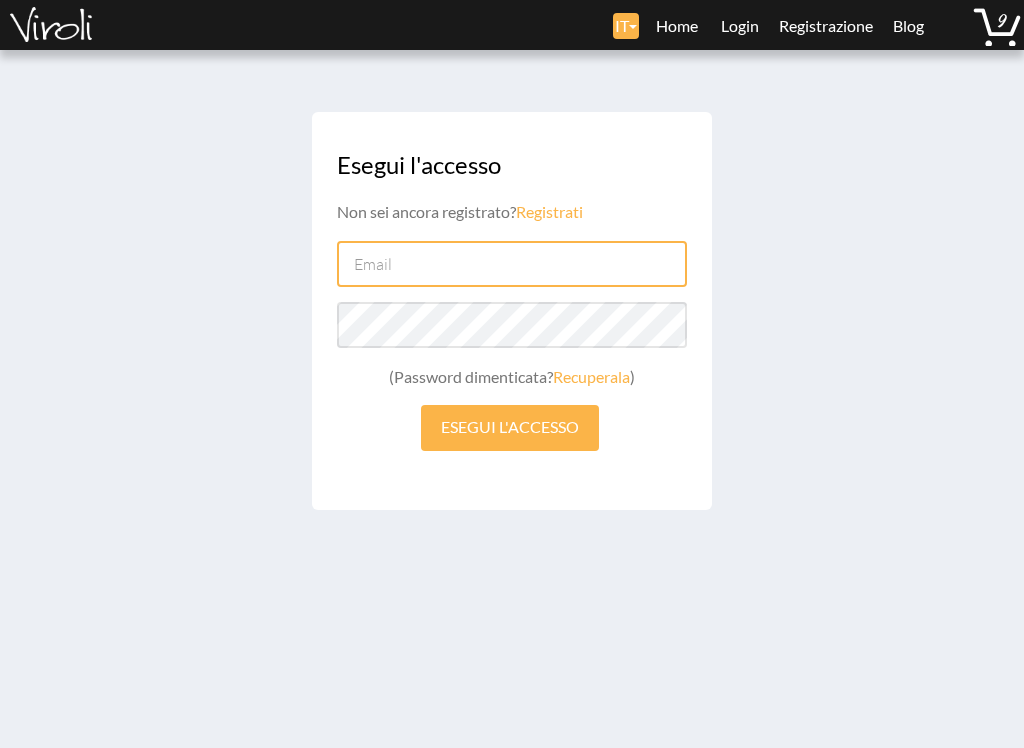 click at bounding box center [512, 264] 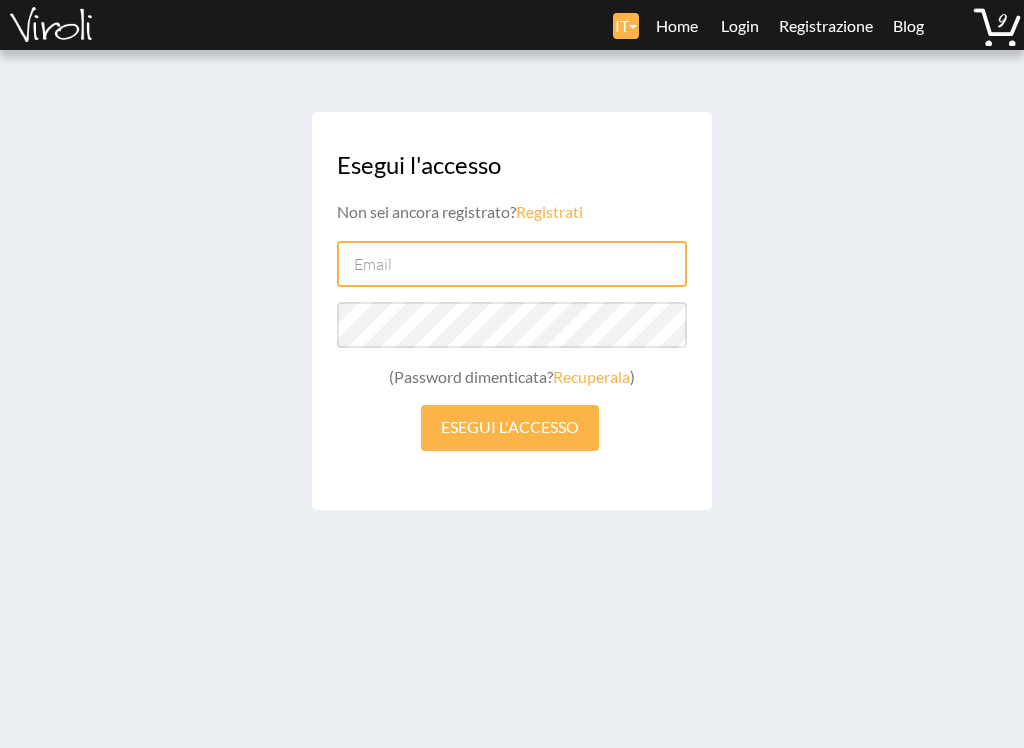 click at bounding box center (512, 264) 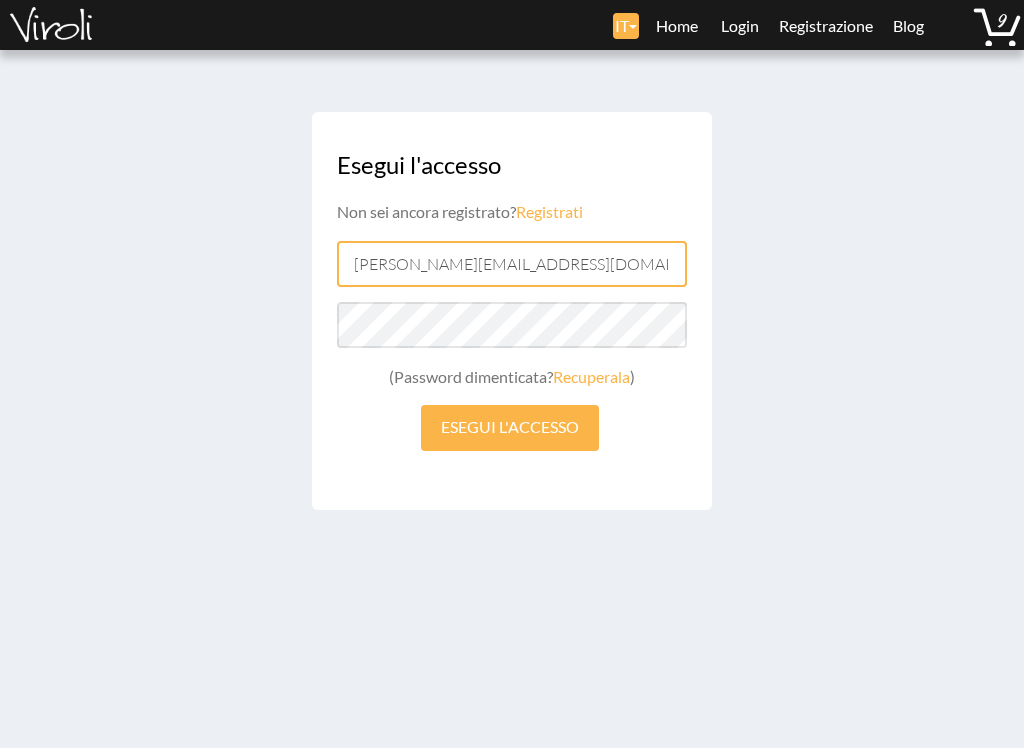 type on "piero.maroncelli@gmail.com" 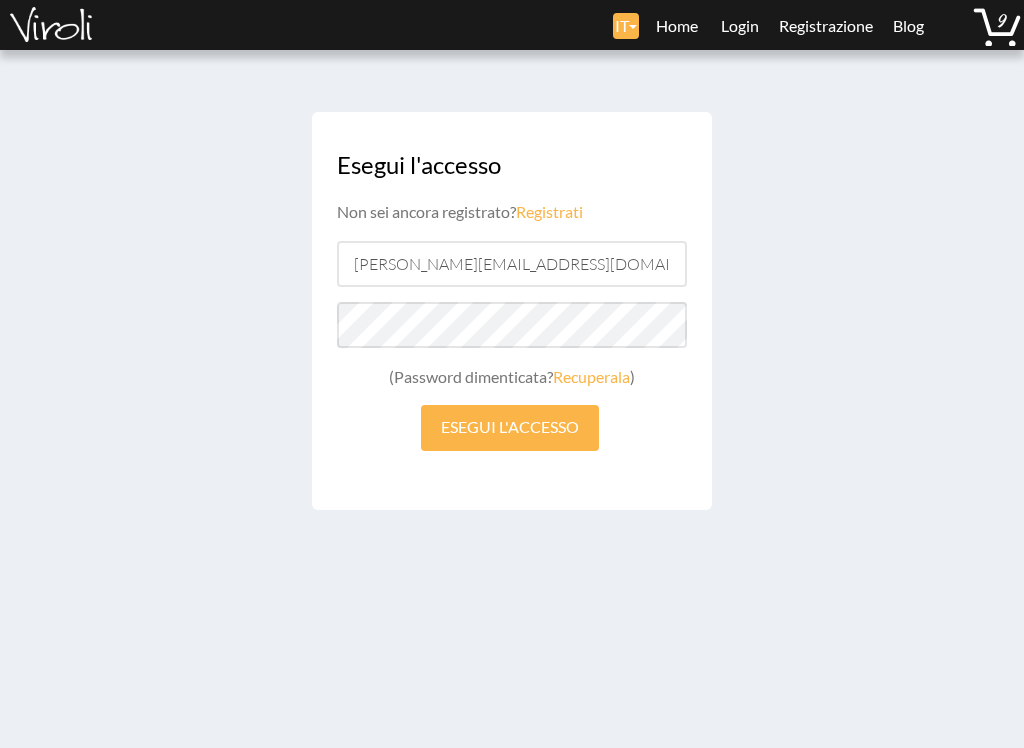 click on "Esegui l'accesso" at bounding box center (510, 428) 